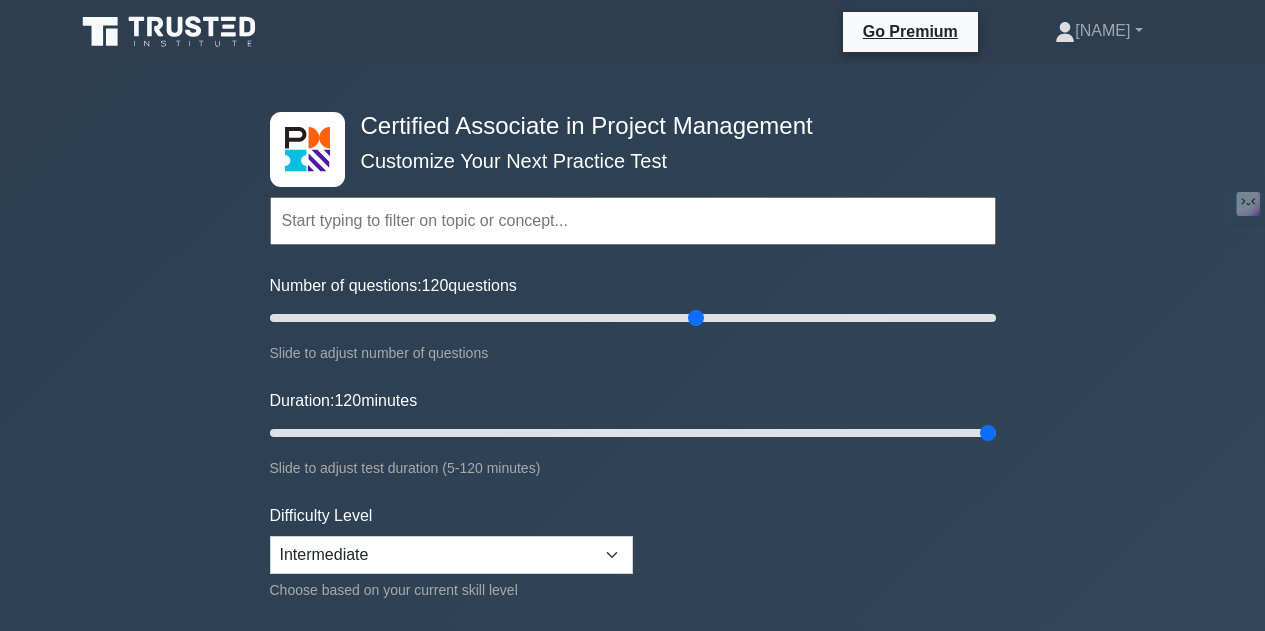 scroll, scrollTop: 0, scrollLeft: 0, axis: both 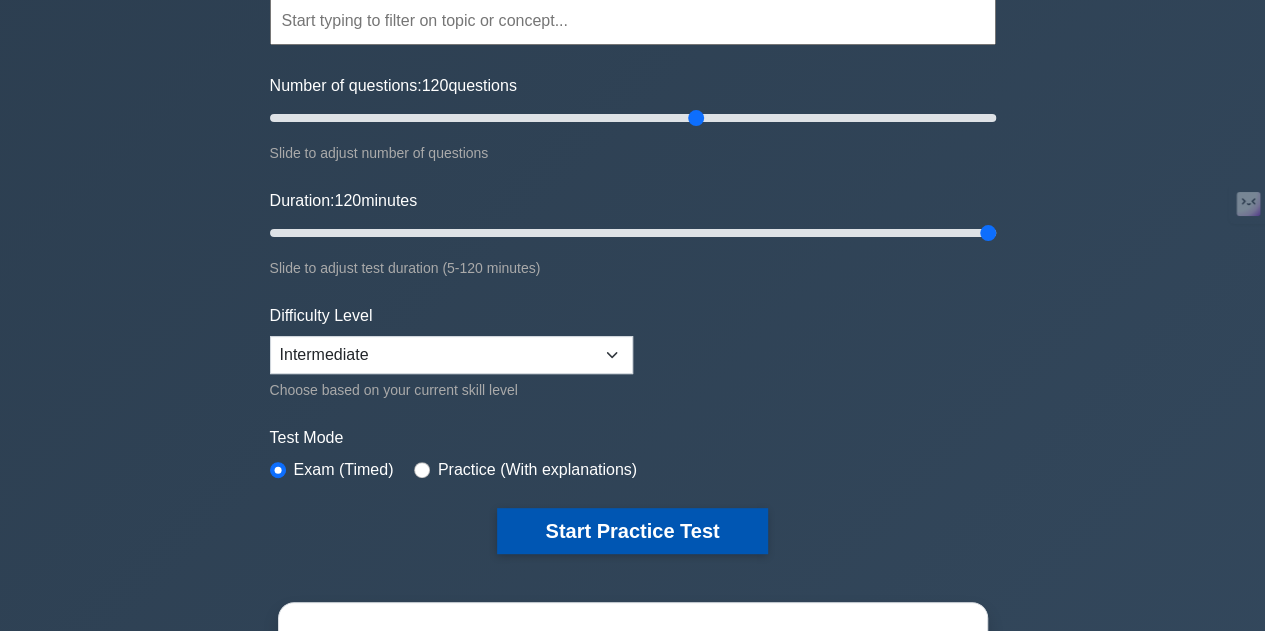 click on "Start Practice Test" at bounding box center (632, 531) 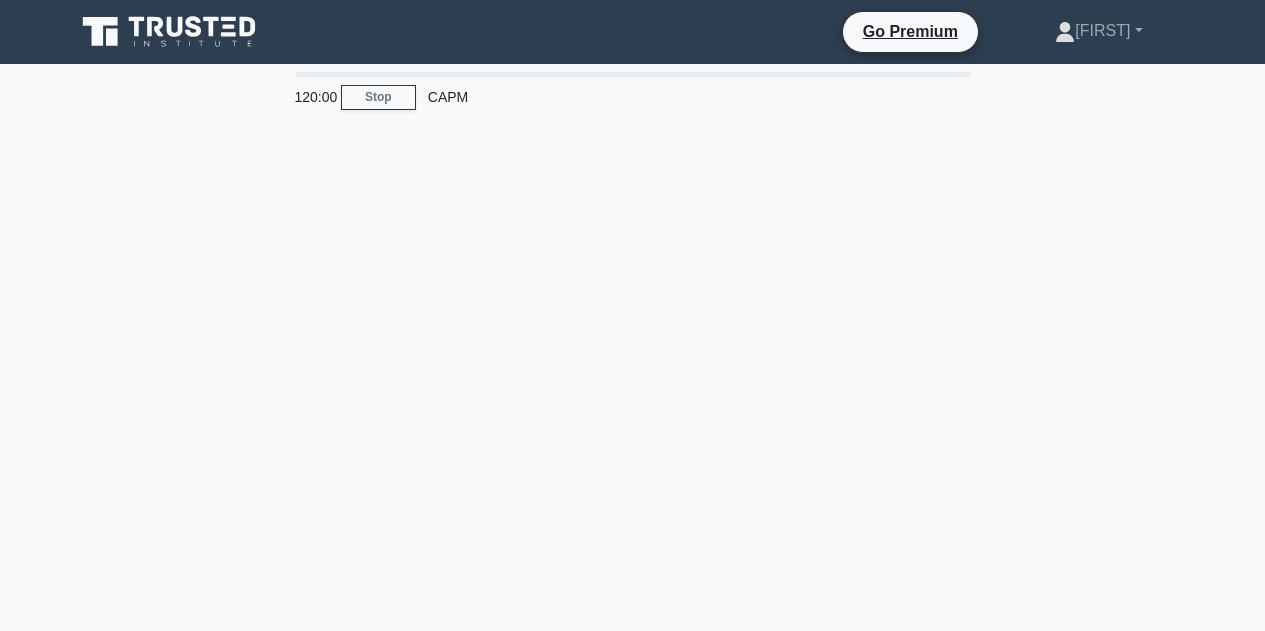 scroll, scrollTop: 0, scrollLeft: 0, axis: both 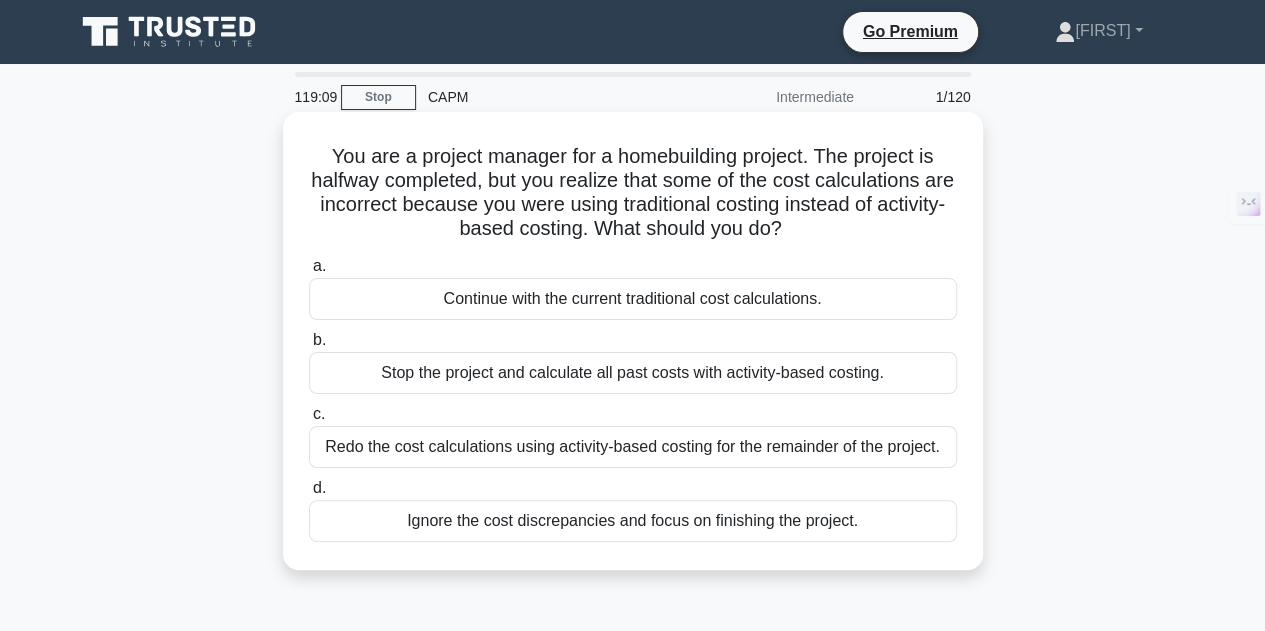 click on "Stop the project and calculate all past costs with activity-based costing." at bounding box center (633, 373) 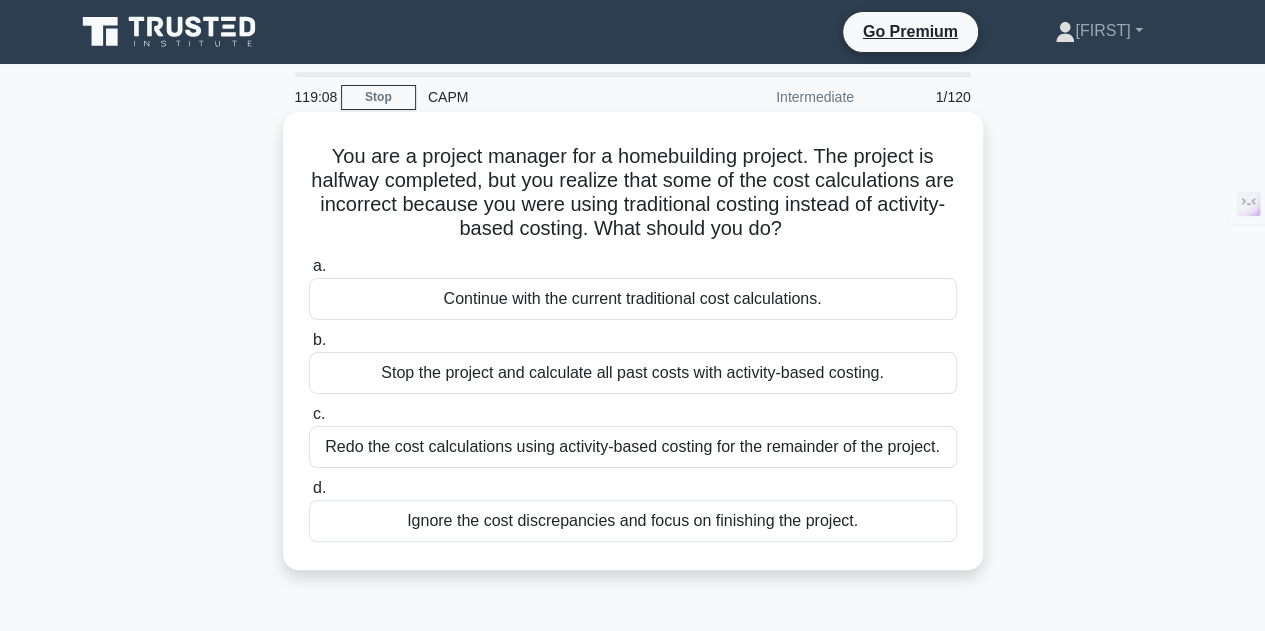 click on "Stop the project and calculate all past costs with activity-based costing." at bounding box center (633, 373) 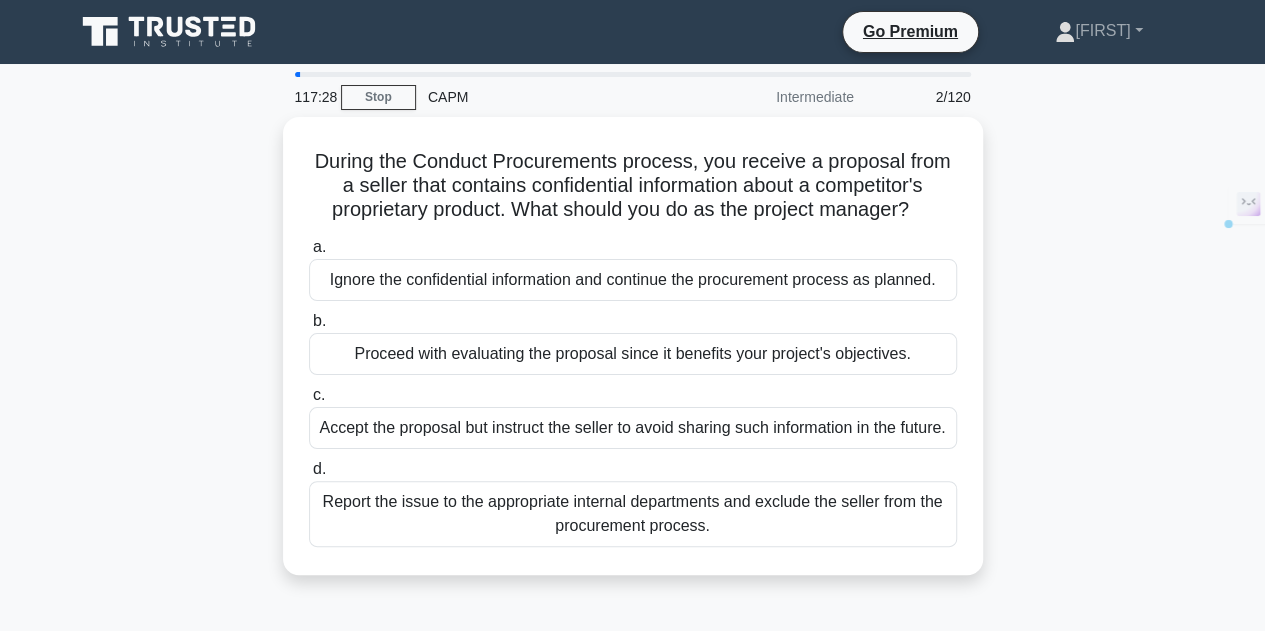 drag, startPoint x: 531, startPoint y: 530, endPoint x: 193, endPoint y: 552, distance: 338.7152 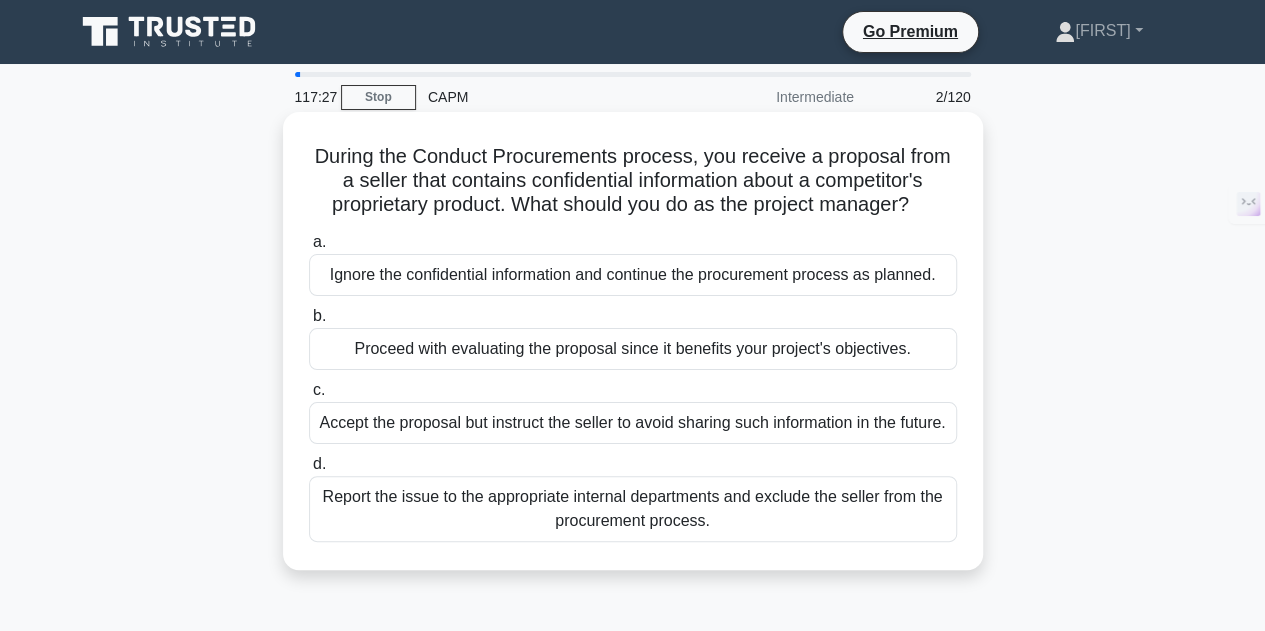 drag, startPoint x: 192, startPoint y: 533, endPoint x: 437, endPoint y: 525, distance: 245.13058 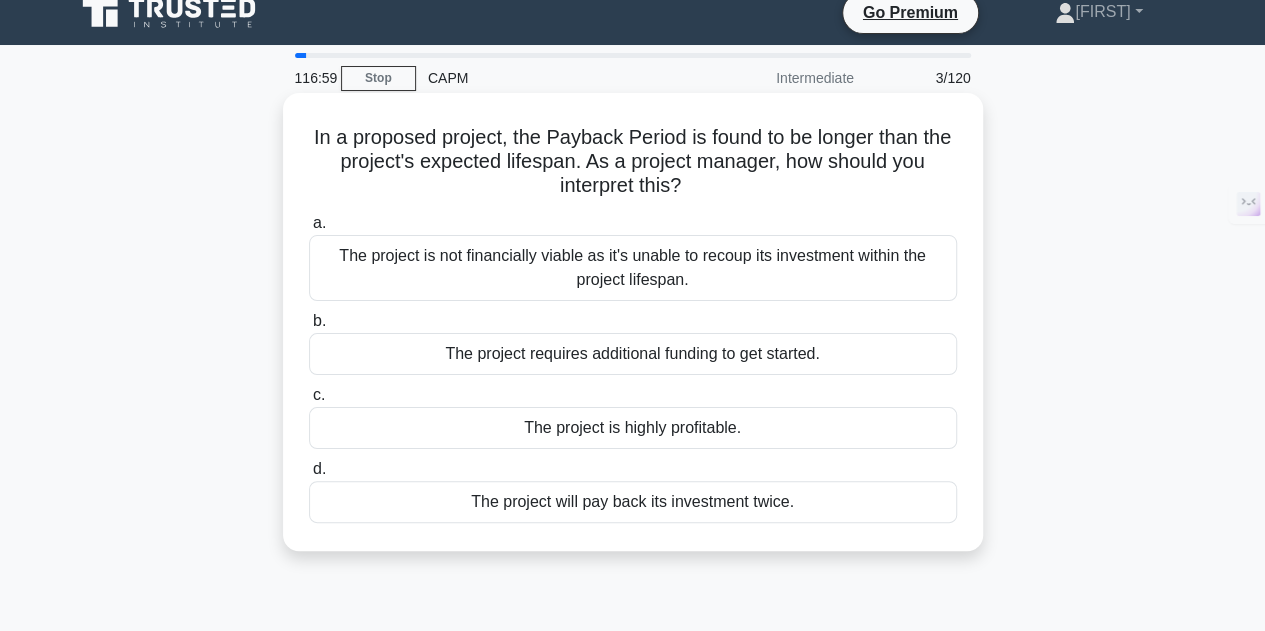 scroll, scrollTop: 0, scrollLeft: 0, axis: both 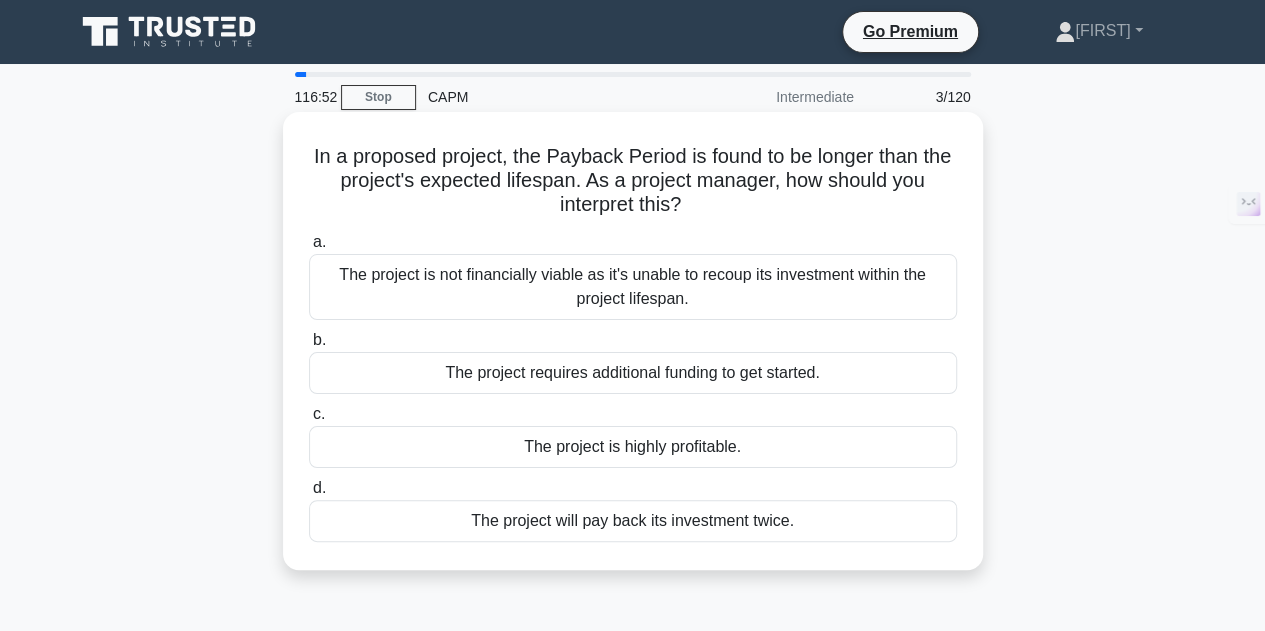 click on "The project is not financially viable as it's unable to recoup its investment within the project lifespan." at bounding box center [633, 287] 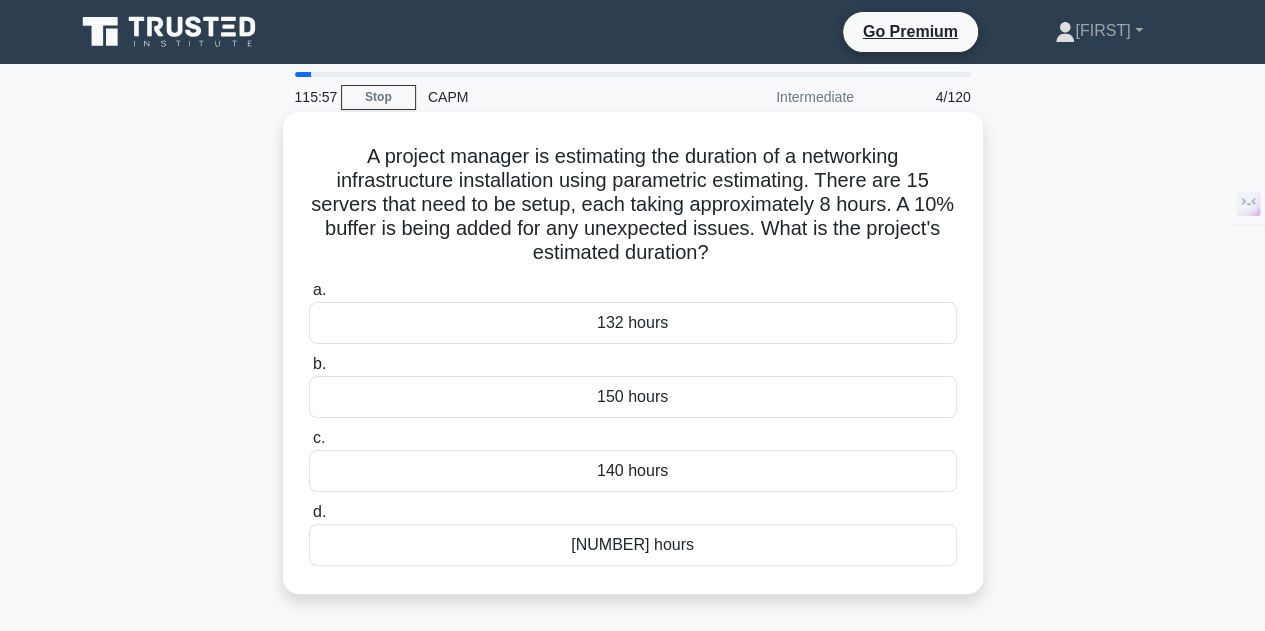 click on "132 hours" at bounding box center [633, 323] 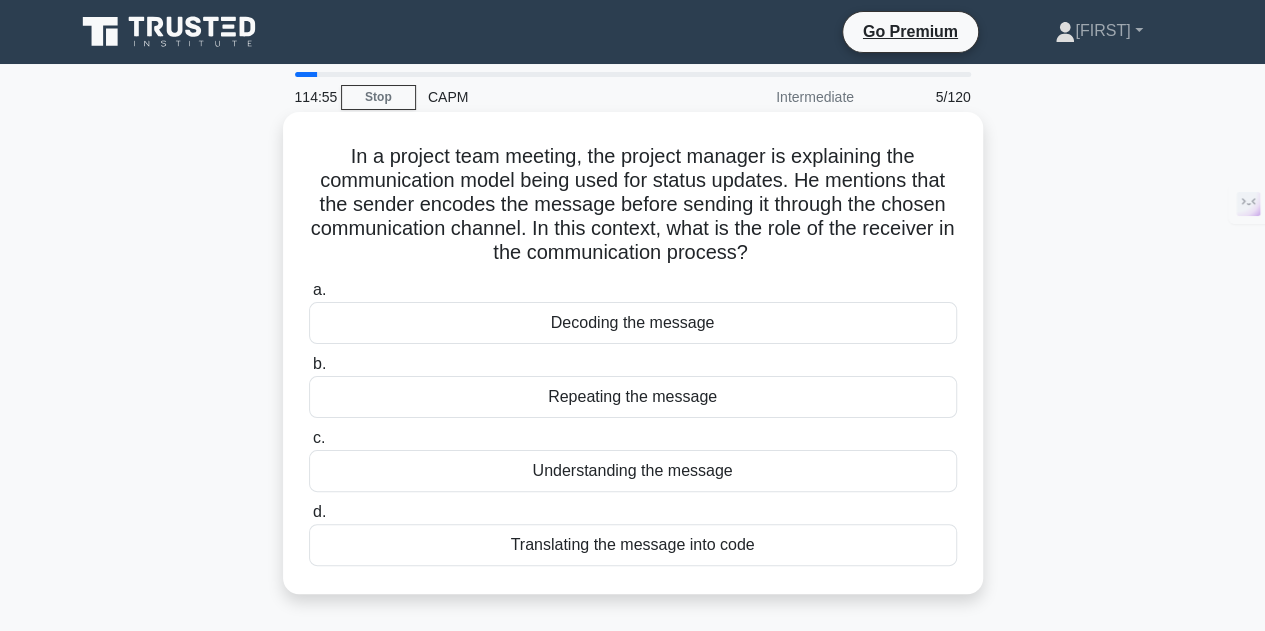 click on "Decoding the message" at bounding box center (633, 323) 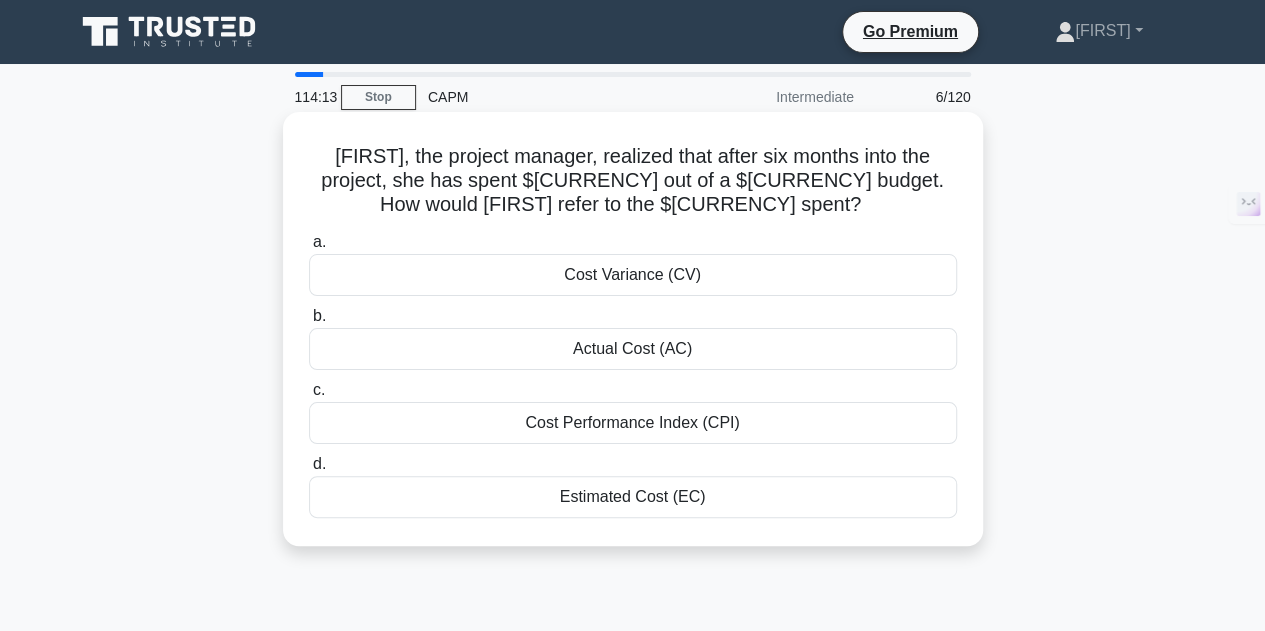 click on "Actual Cost (AC)" at bounding box center [633, 349] 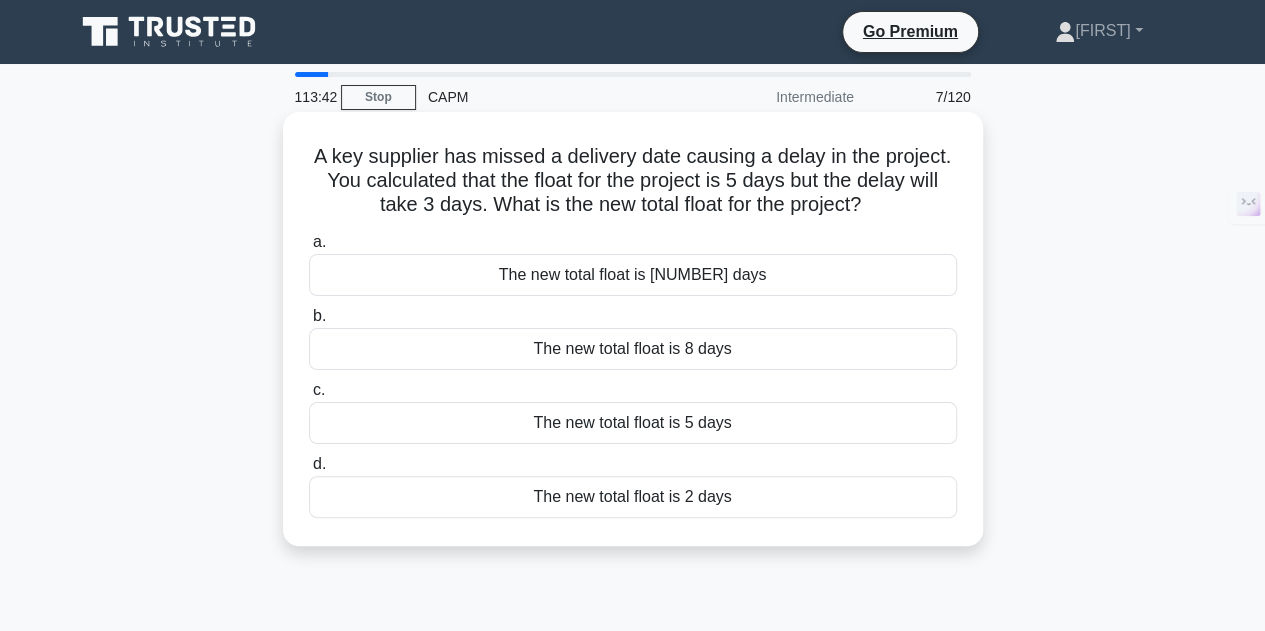 click on "The new total float is 2 days" at bounding box center [633, 497] 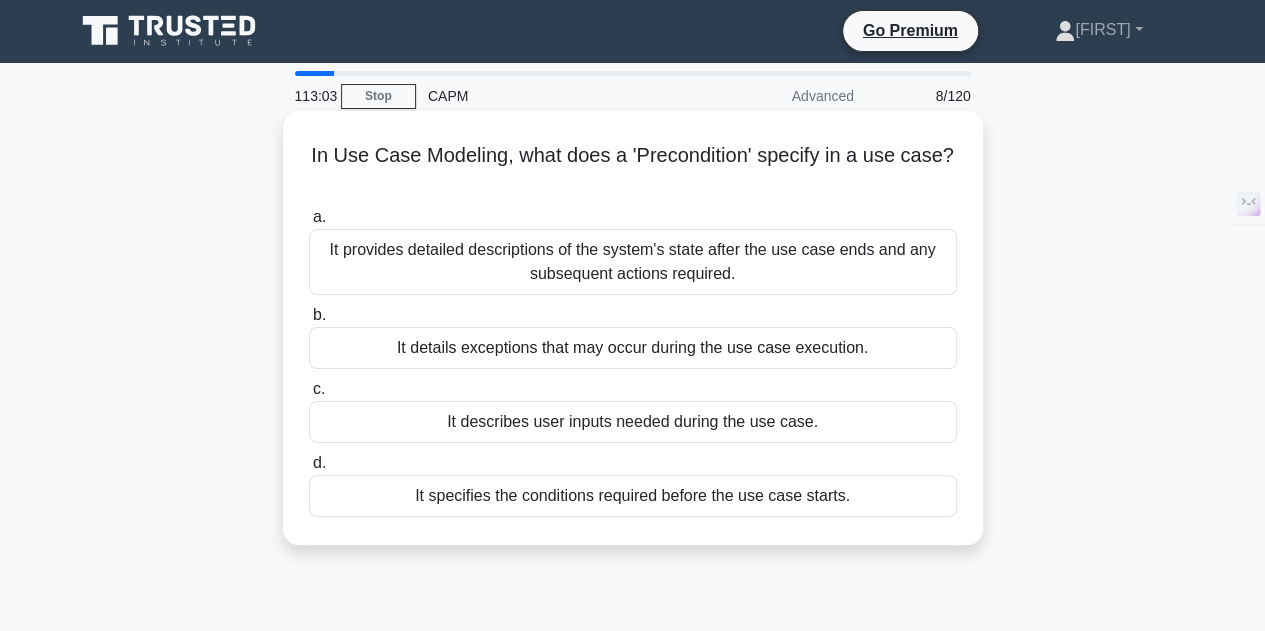 scroll, scrollTop: 0, scrollLeft: 0, axis: both 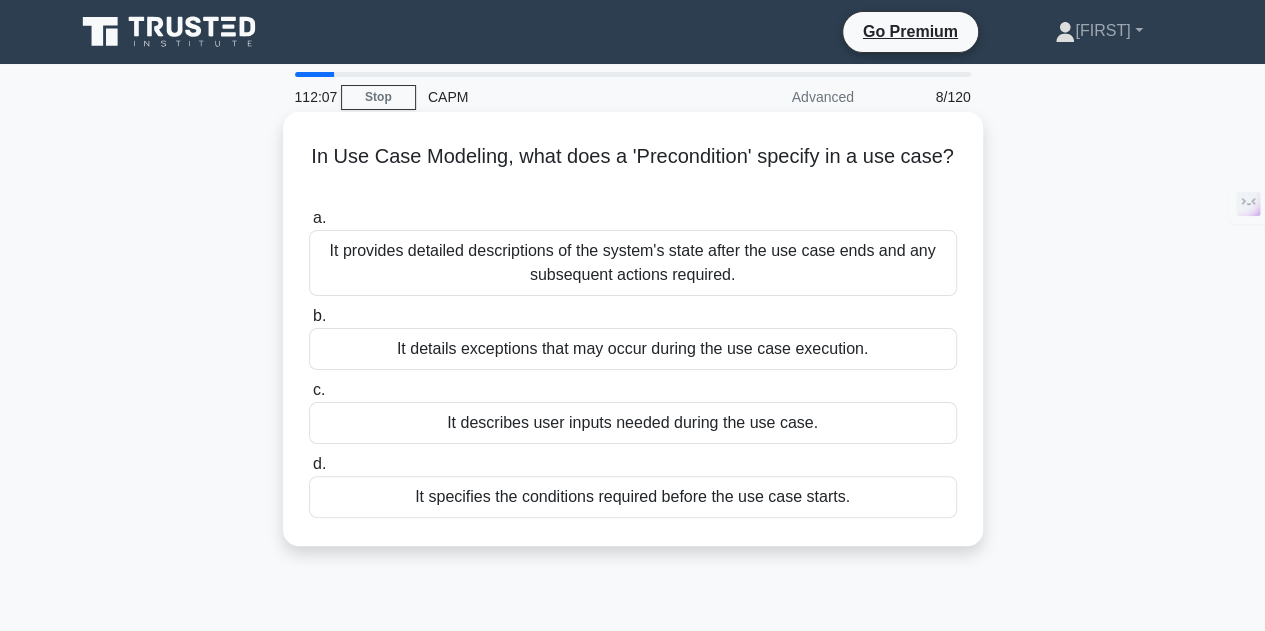 click on "It specifies the conditions required before the use case starts." at bounding box center [633, 497] 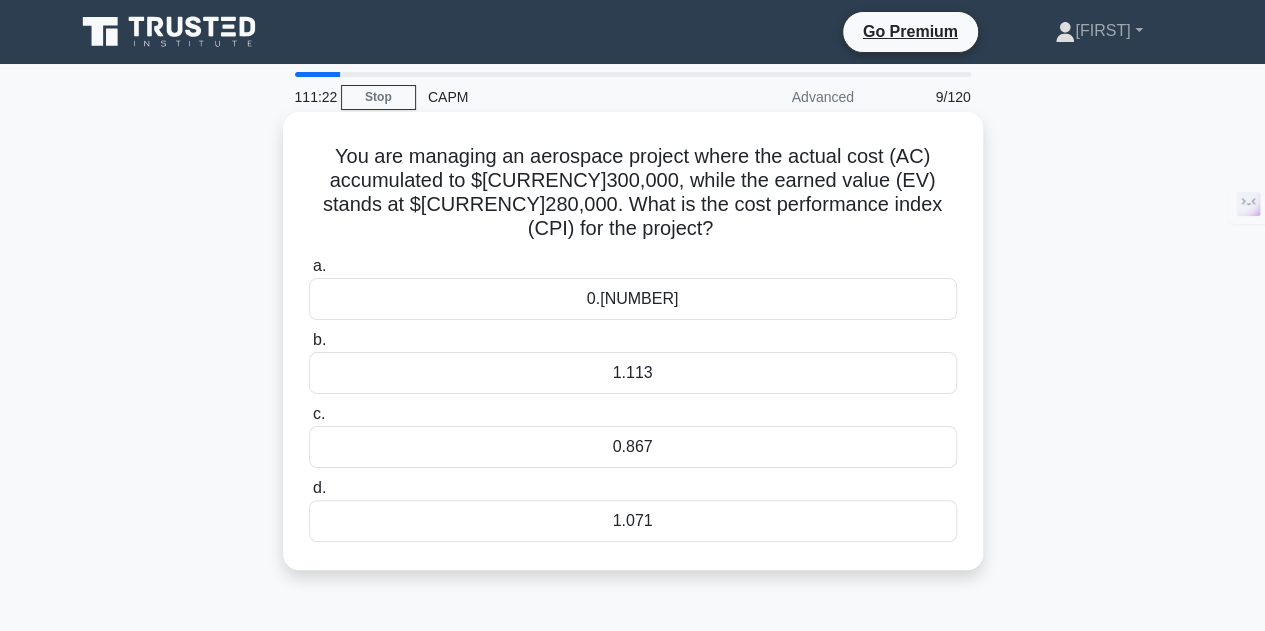 click on "0.[NUMBER]" at bounding box center (633, 299) 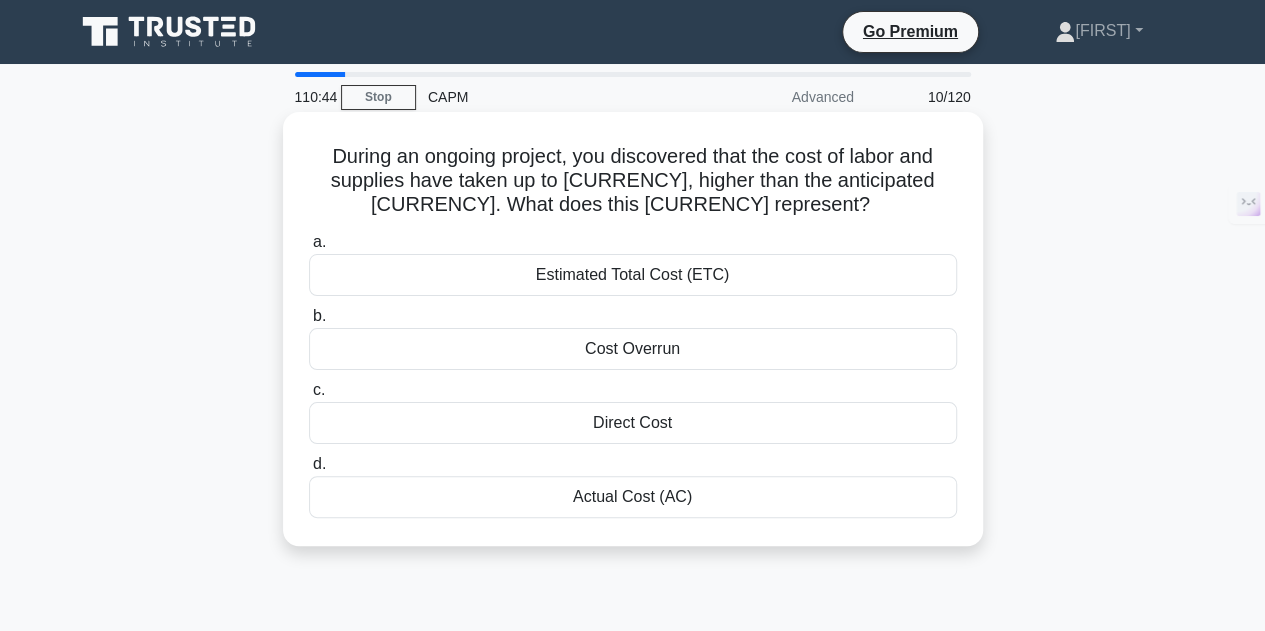 click on "Actual Cost (AC)" at bounding box center (633, 497) 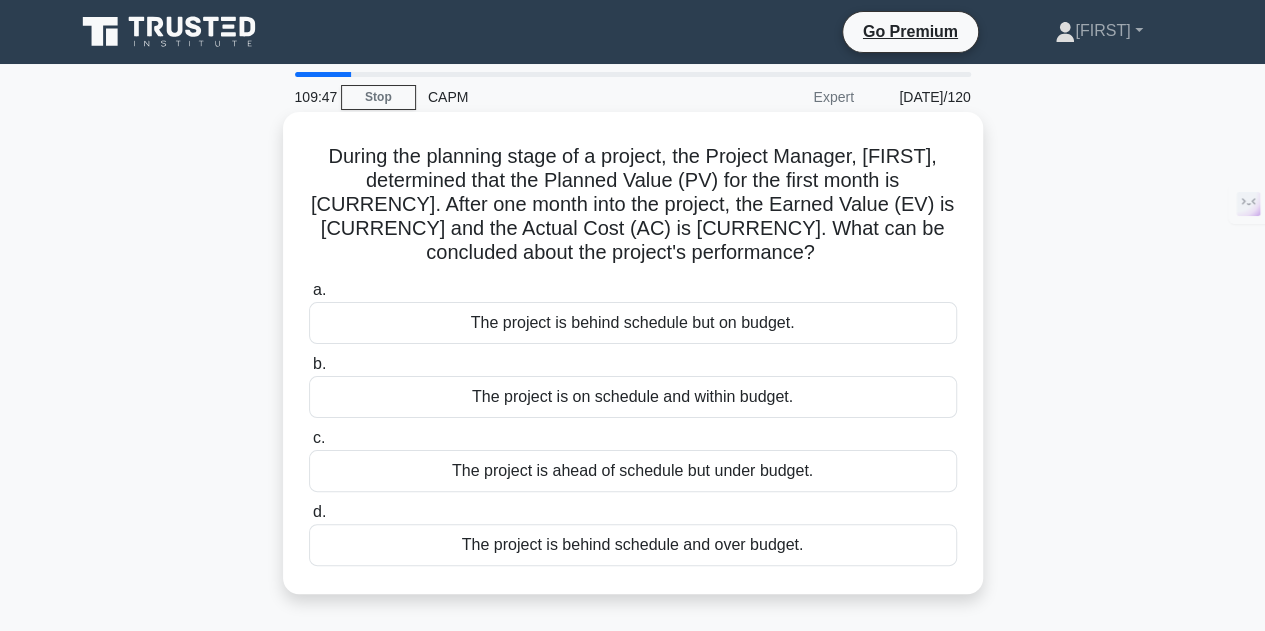 click on "The project is behind schedule and over budget." at bounding box center [633, 545] 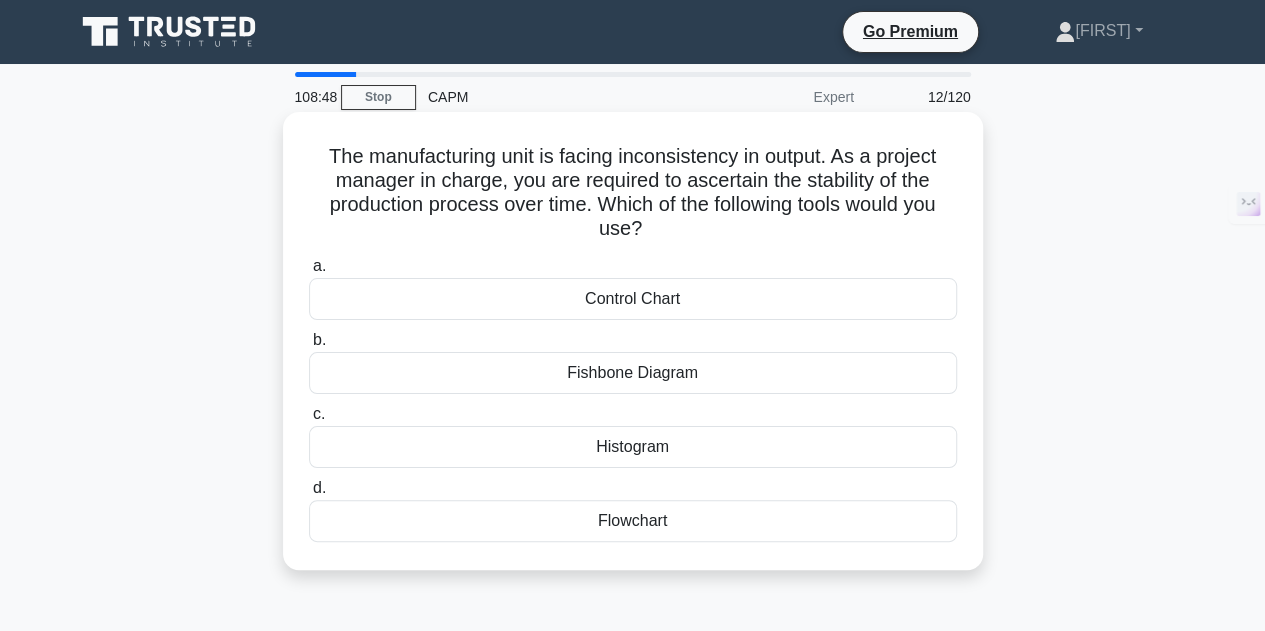 click on "Histogram" at bounding box center [633, 447] 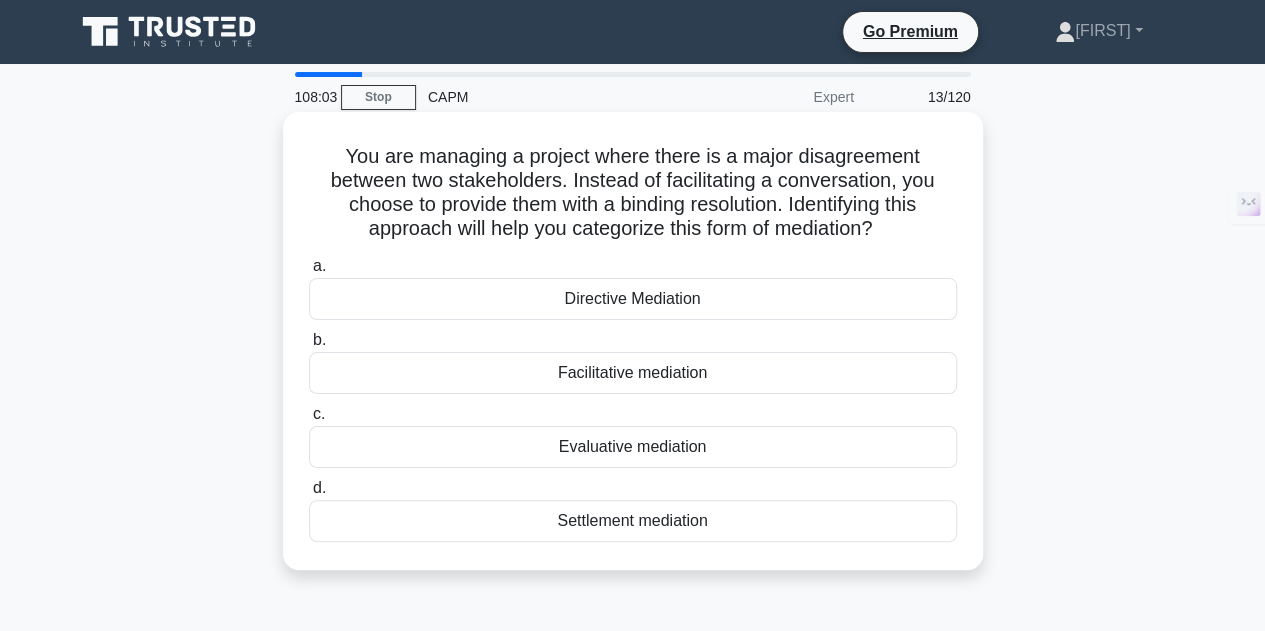 click on "Settlement mediation" at bounding box center [633, 521] 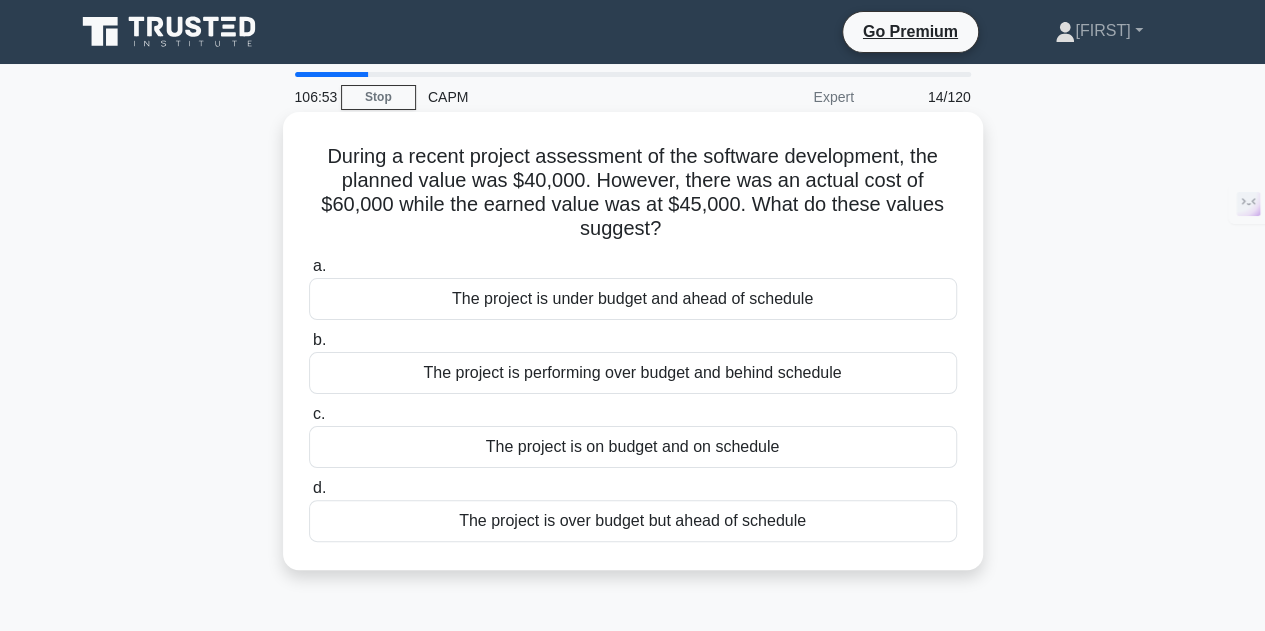 click on "The project is over budget but ahead of schedule" at bounding box center (633, 521) 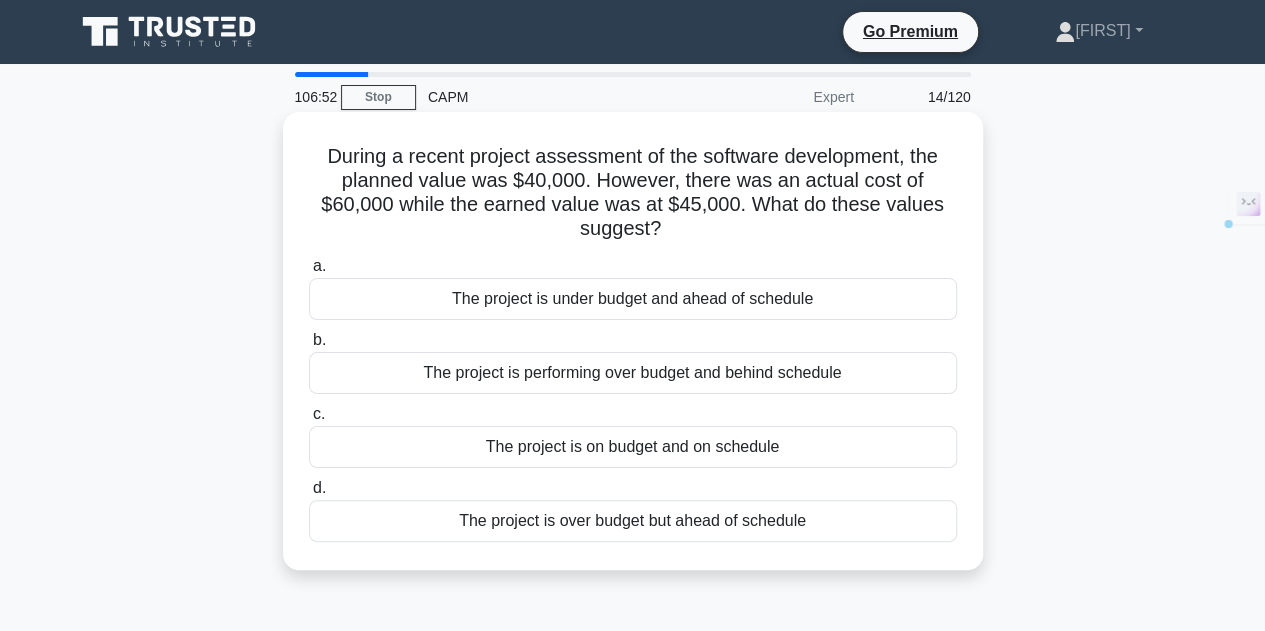 click on "The project is over budget but ahead of schedule" at bounding box center [633, 521] 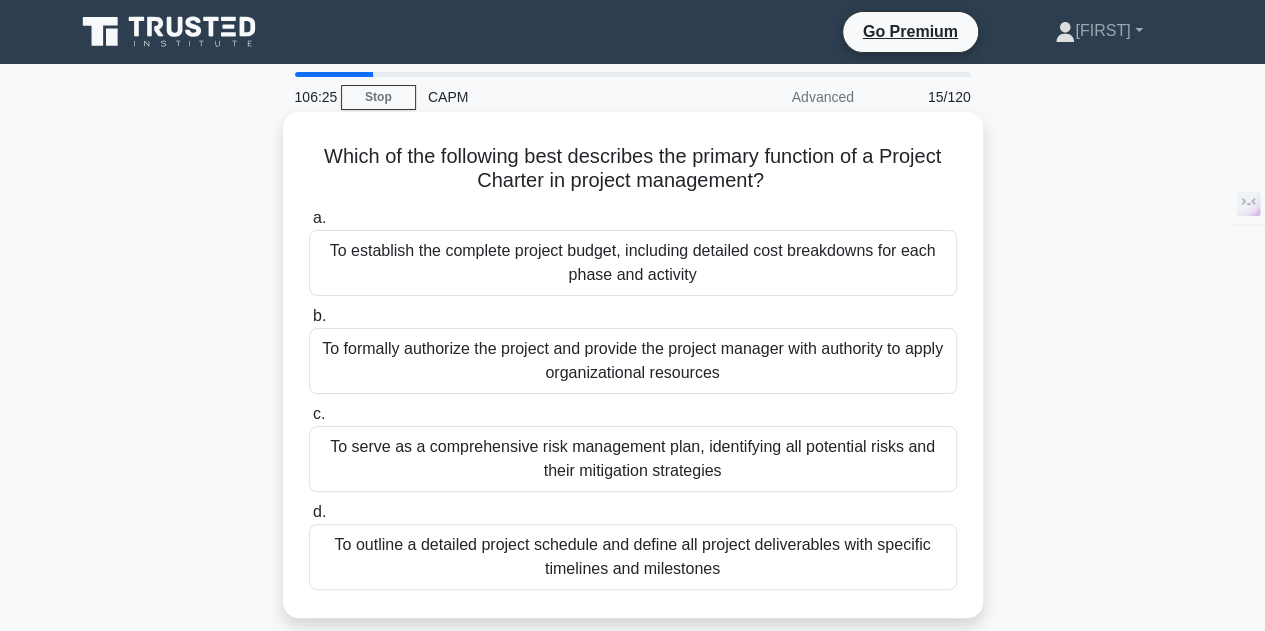 click on "To formally authorize the project and provide the project manager with authority to apply organizational resources" at bounding box center [633, 361] 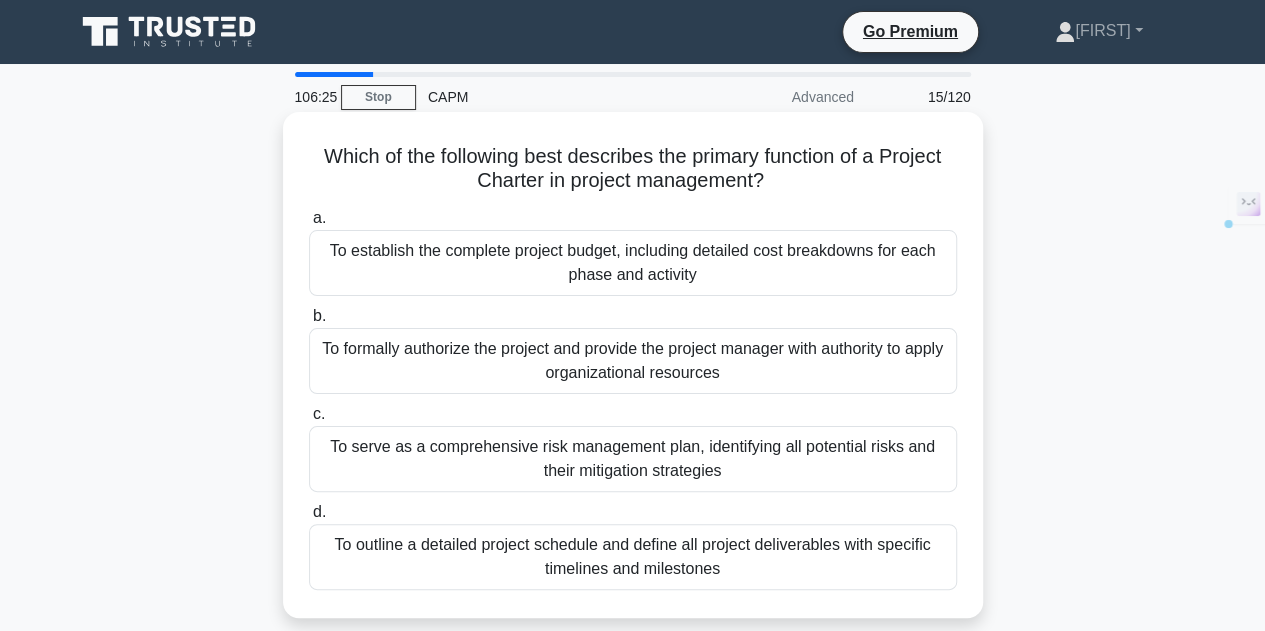 click on "To formally authorize the project and provide the project manager with authority to apply organizational resources" at bounding box center (633, 361) 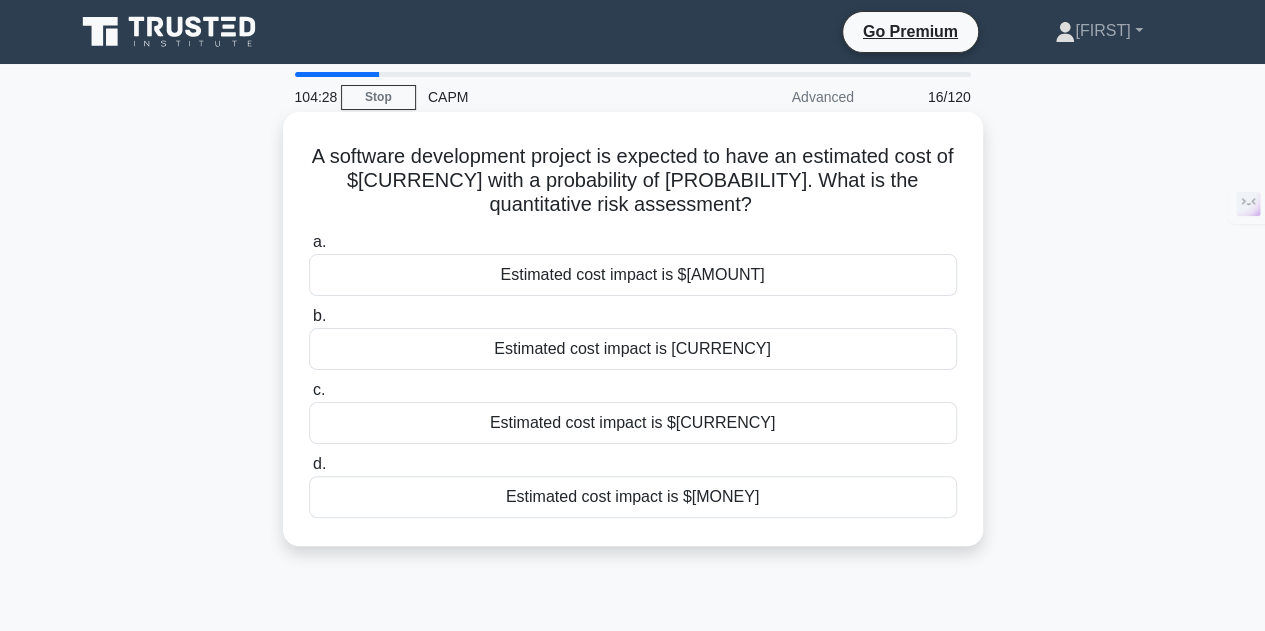 click on "Estimated cost impact is $[CURRENCY]" at bounding box center (633, 423) 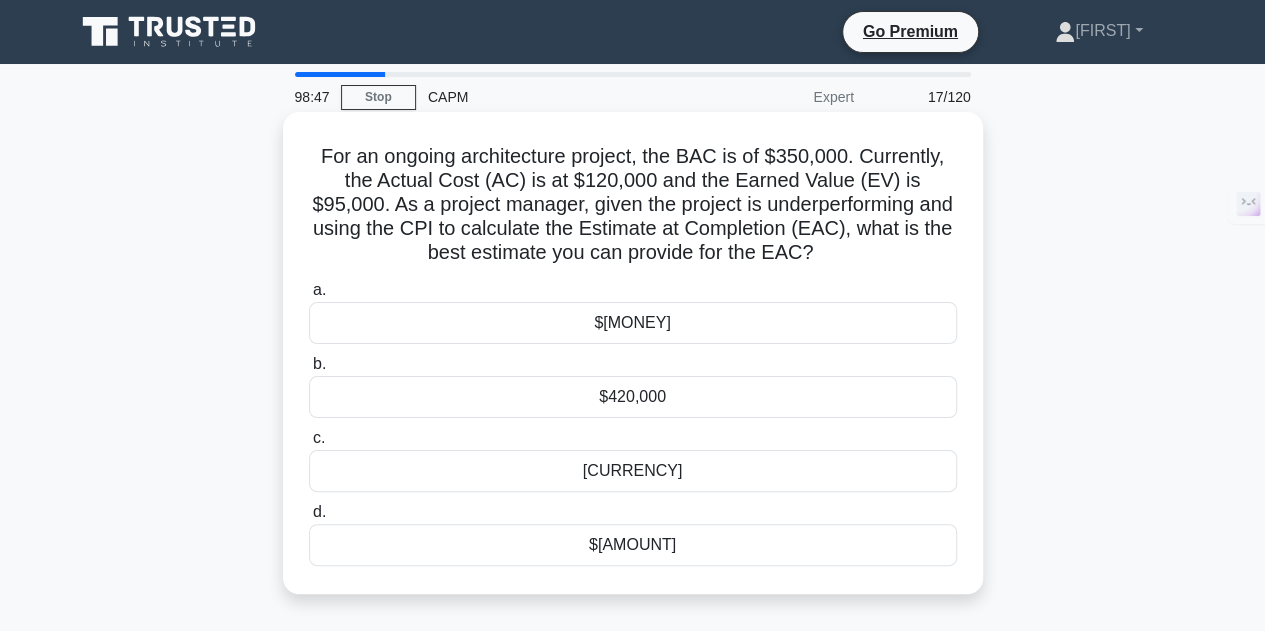click on "$[MONEY]" at bounding box center (633, 323) 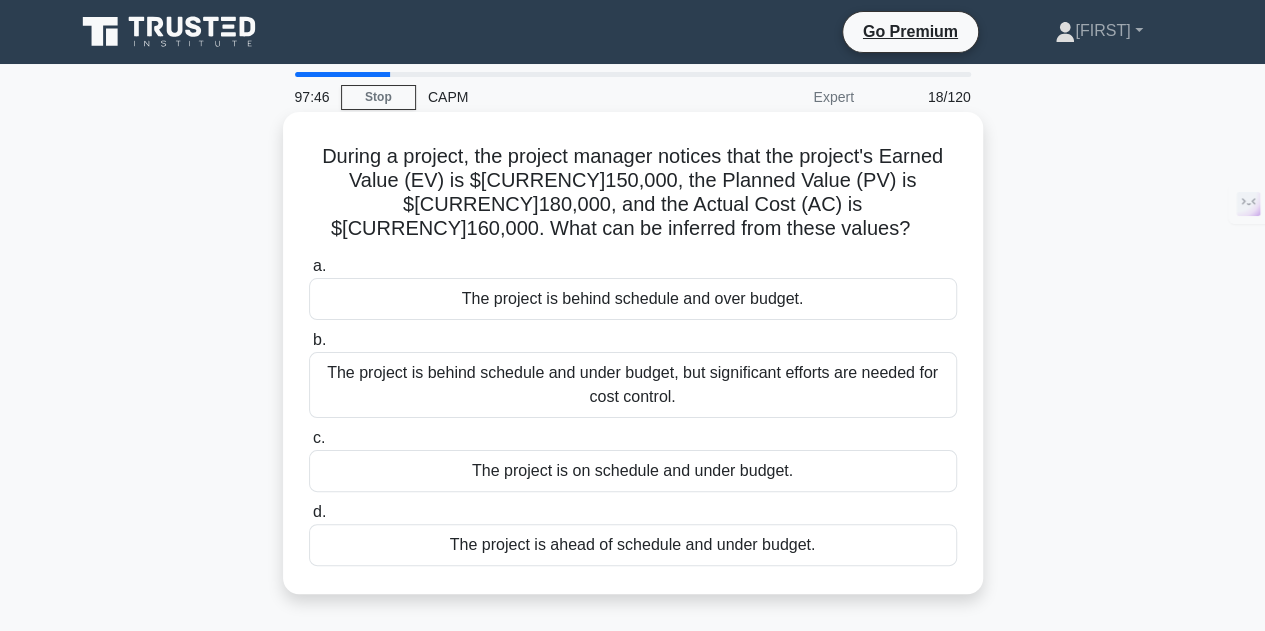 click on "The project is behind schedule and over budget." at bounding box center [633, 299] 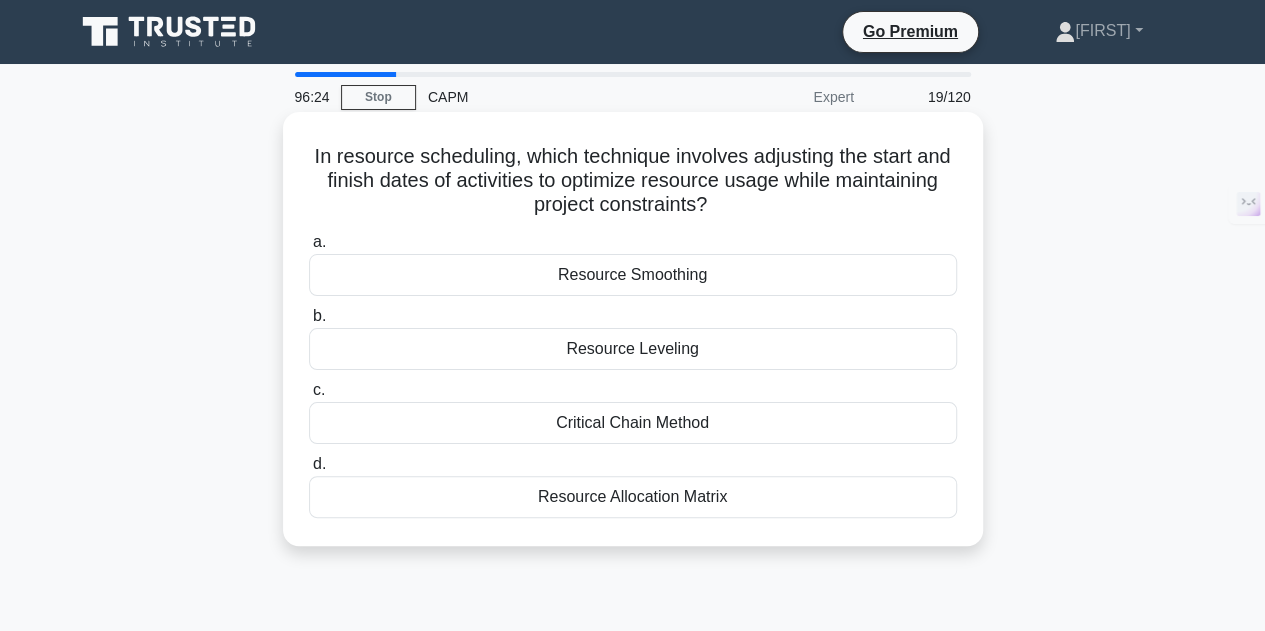 click on "Resource Allocation Matrix" at bounding box center [633, 497] 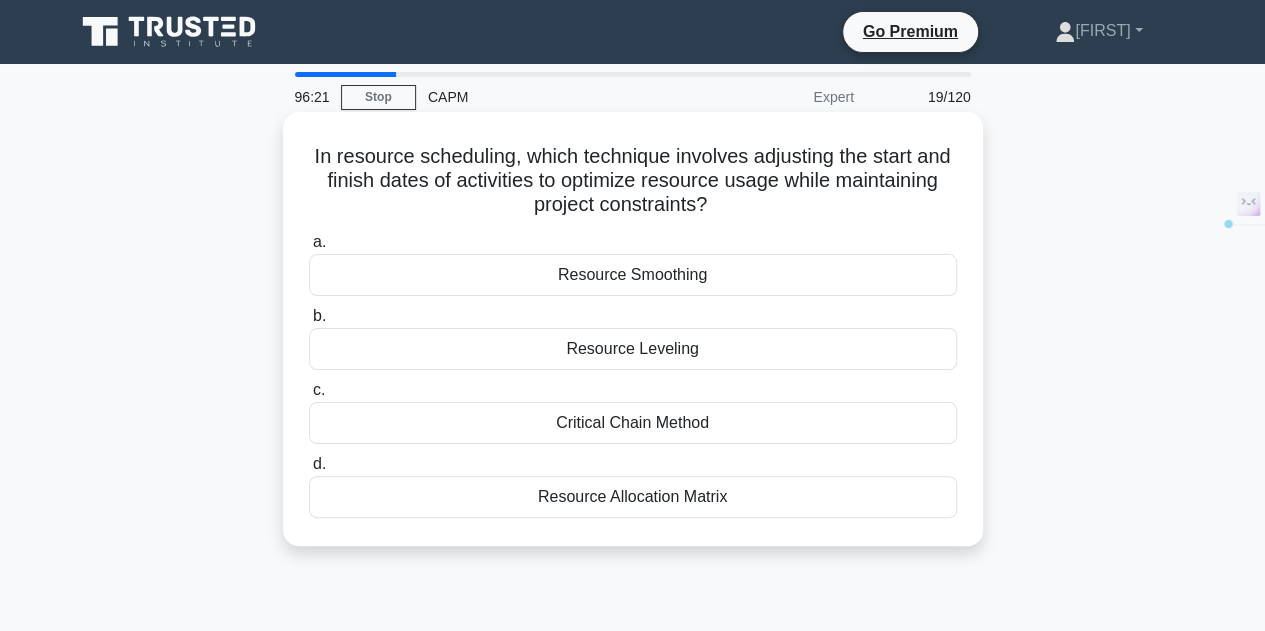 click on "Resource Allocation Matrix" at bounding box center [633, 497] 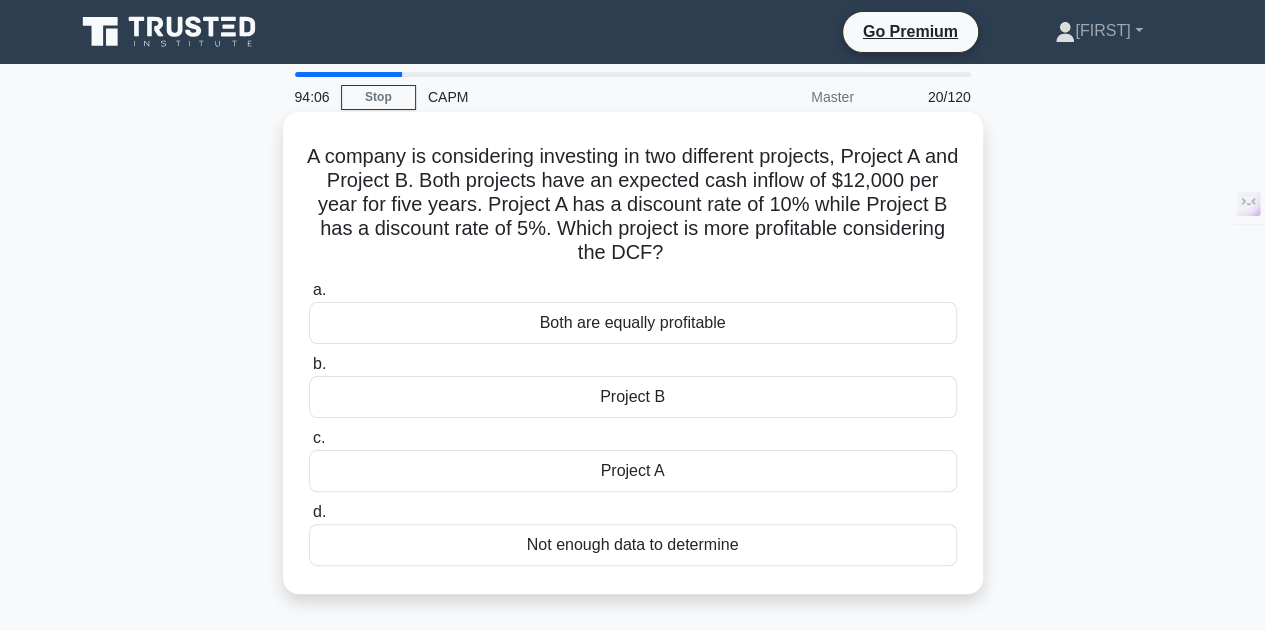 click on "Project A" at bounding box center [633, 471] 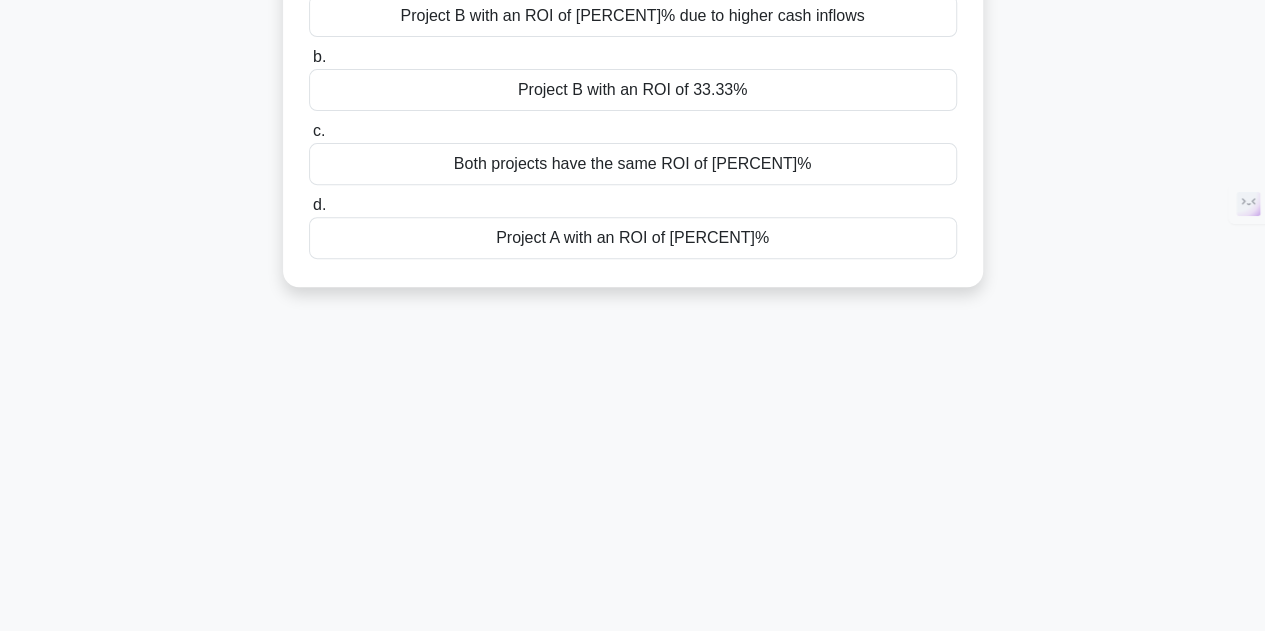 scroll, scrollTop: 0, scrollLeft: 0, axis: both 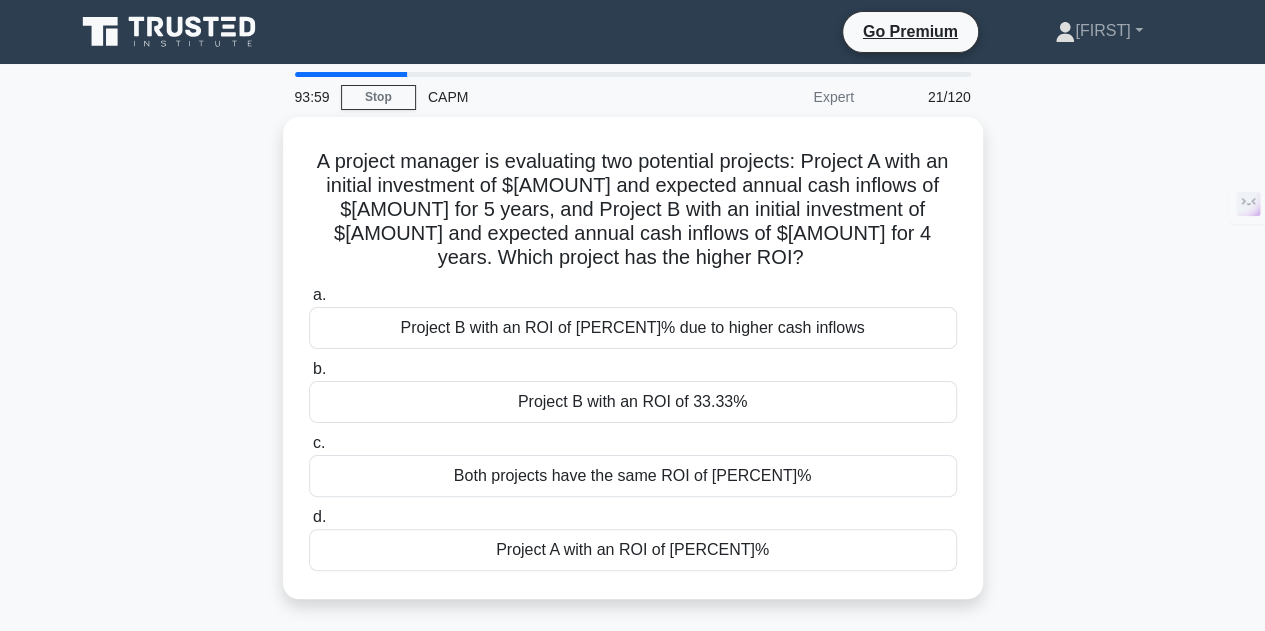 click on "21/120" at bounding box center (924, 97) 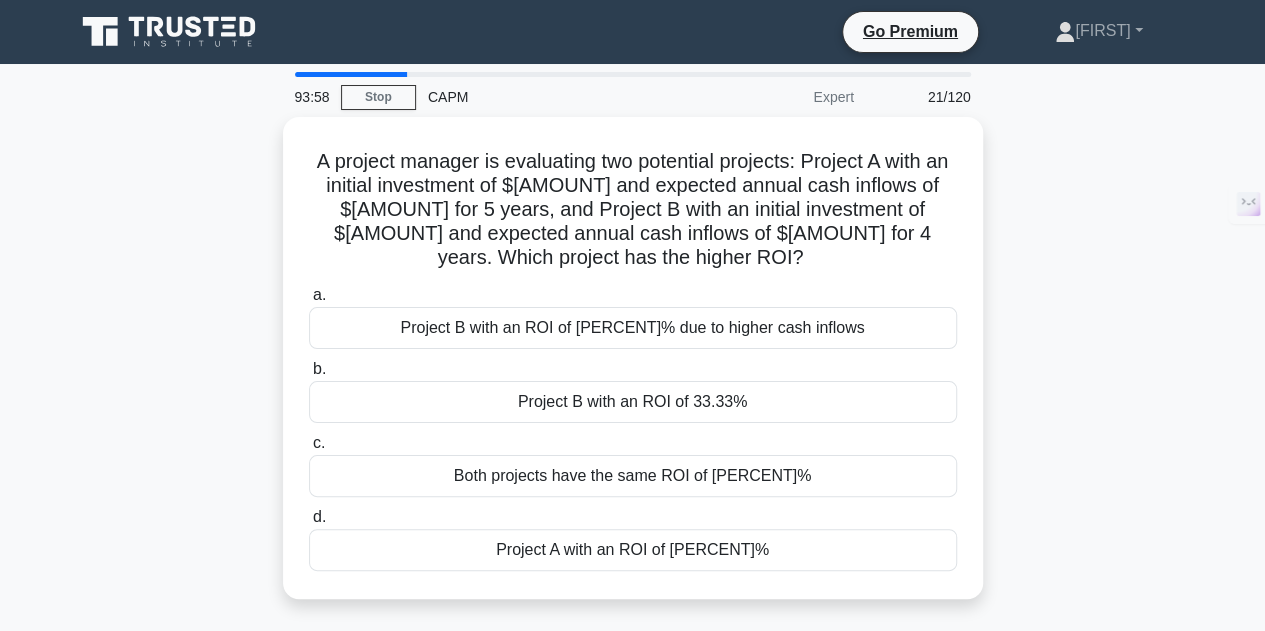 click at bounding box center [351, 74] 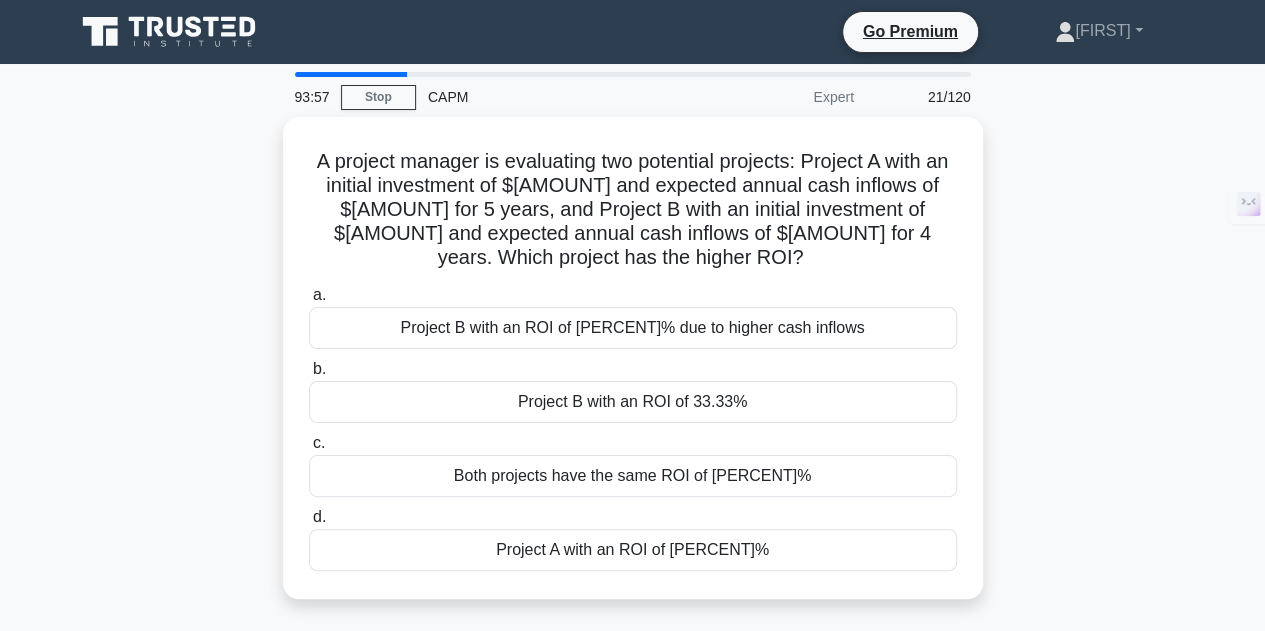 drag, startPoint x: 392, startPoint y: 72, endPoint x: 350, endPoint y: 75, distance: 42.107006 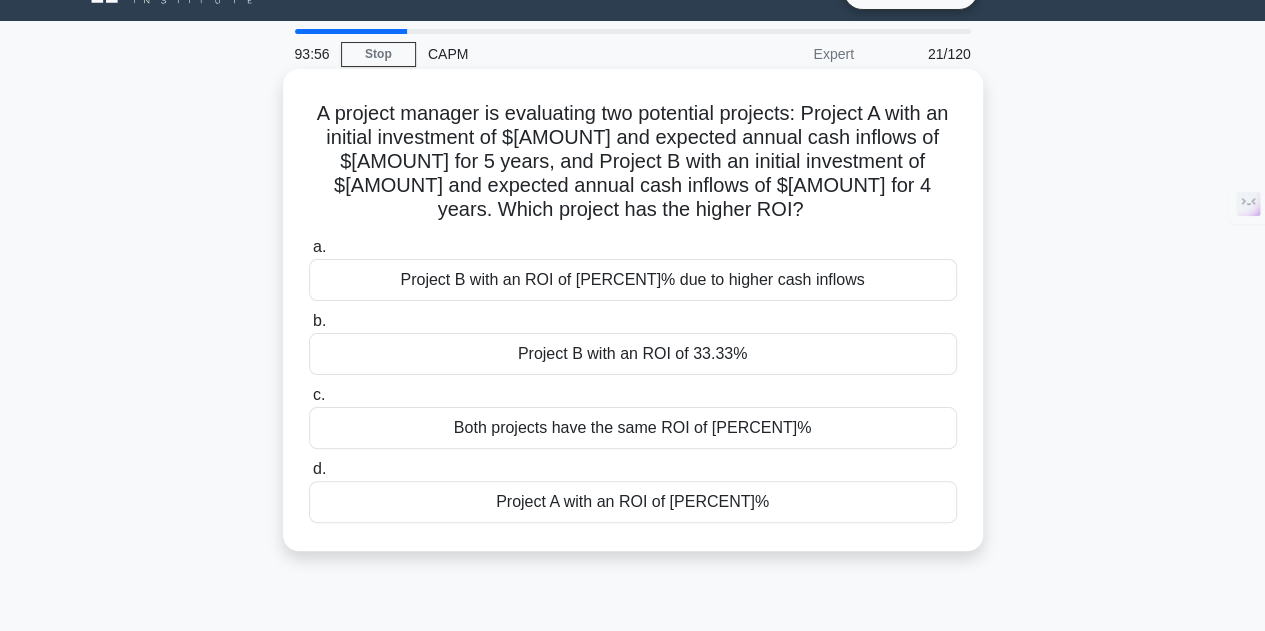 scroll, scrollTop: 0, scrollLeft: 0, axis: both 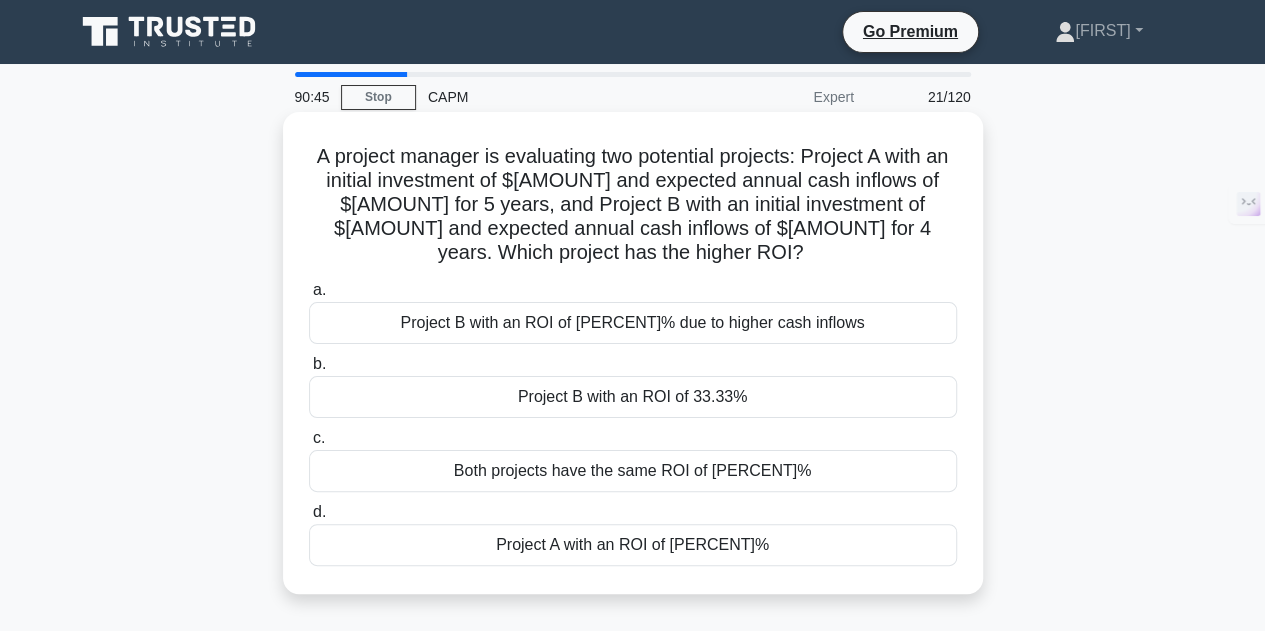 click on "Project A with an ROI of [PERCENT]%" at bounding box center [633, 545] 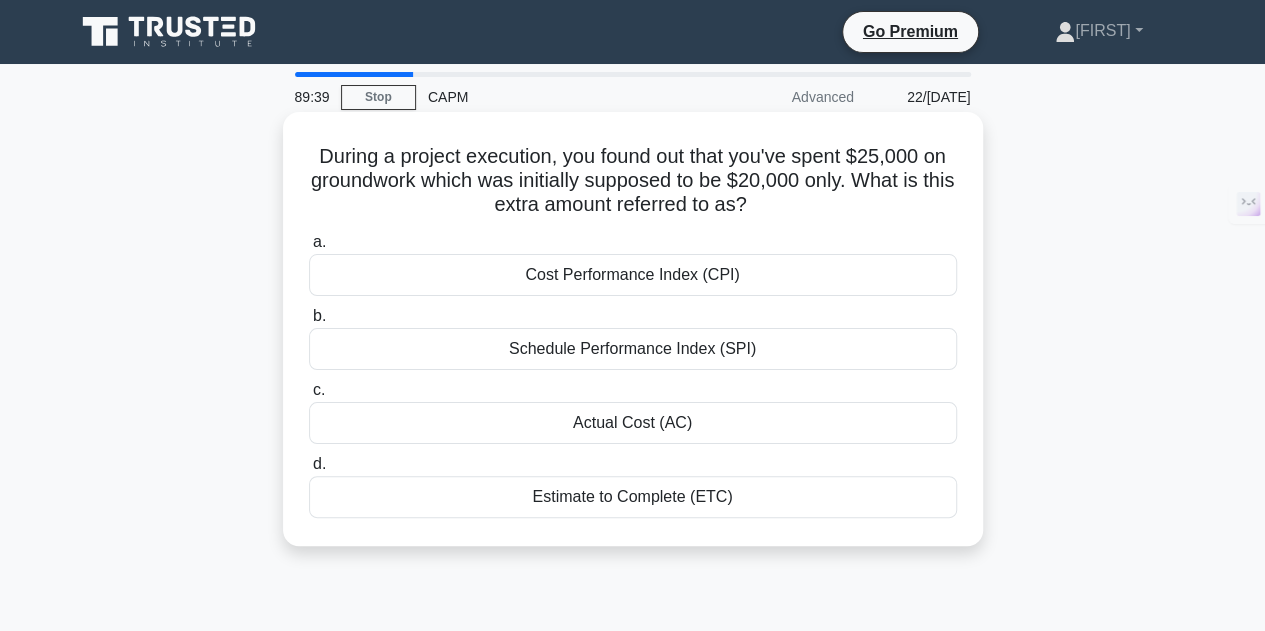 click on "Estimate to Complete (ETC)" at bounding box center (633, 497) 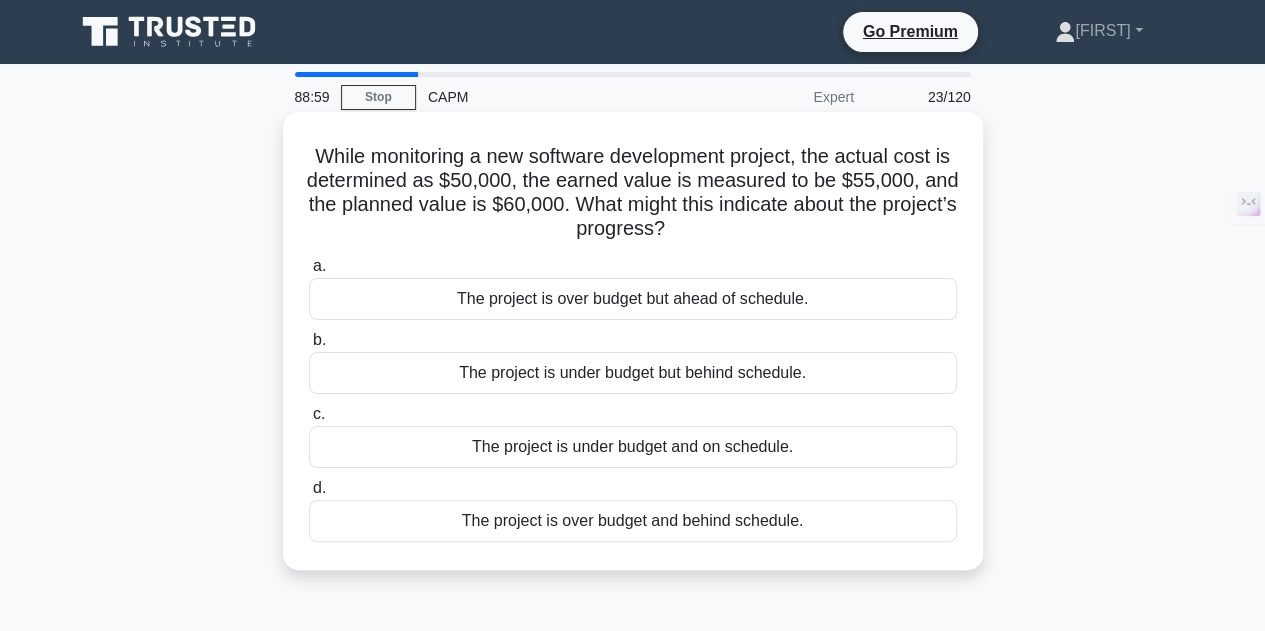 click on "The project is under budget but behind schedule." at bounding box center (633, 373) 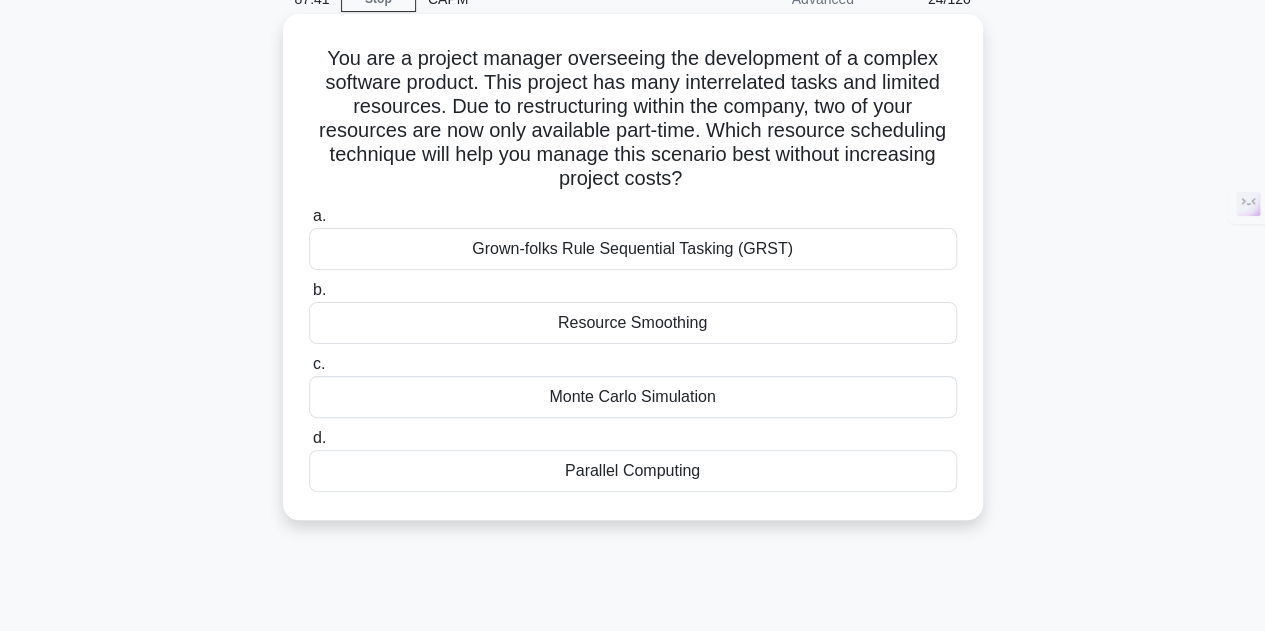 scroll, scrollTop: 100, scrollLeft: 0, axis: vertical 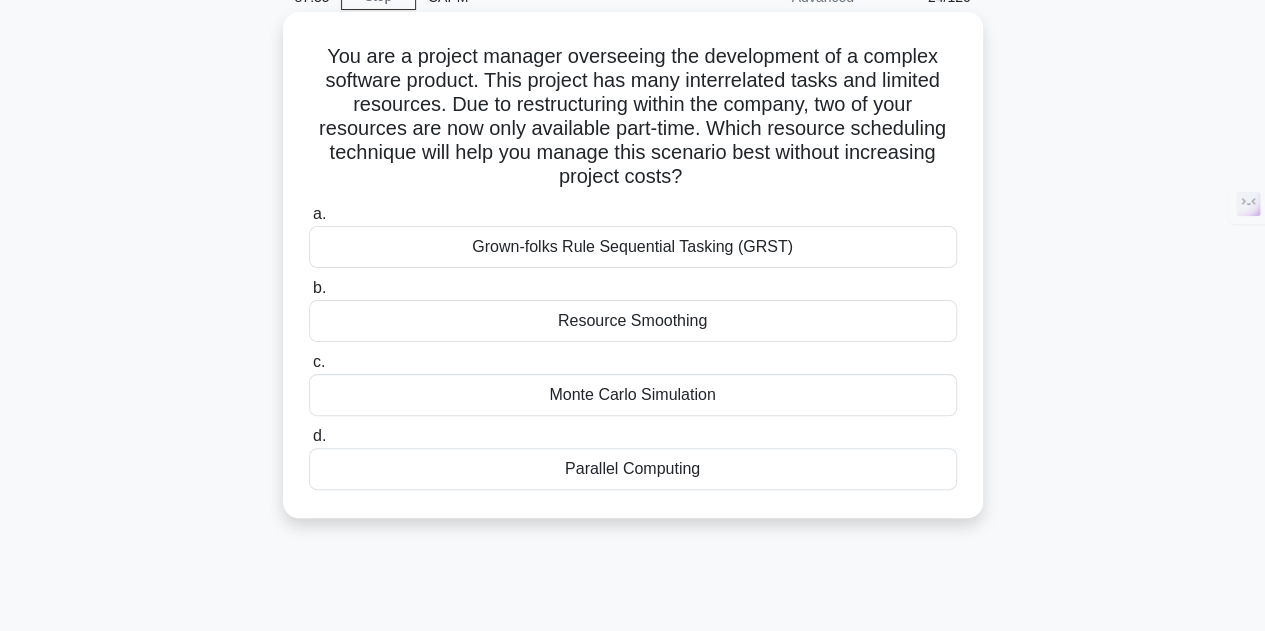 click on "Monte Carlo Simulation" at bounding box center [633, 395] 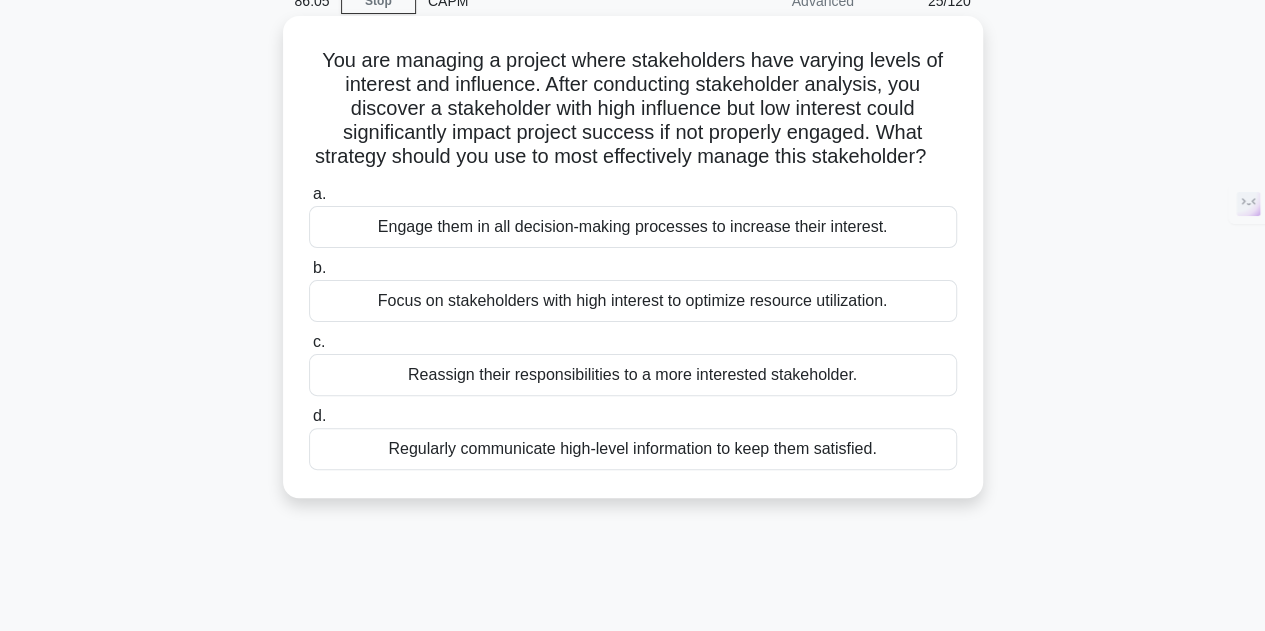 scroll, scrollTop: 100, scrollLeft: 0, axis: vertical 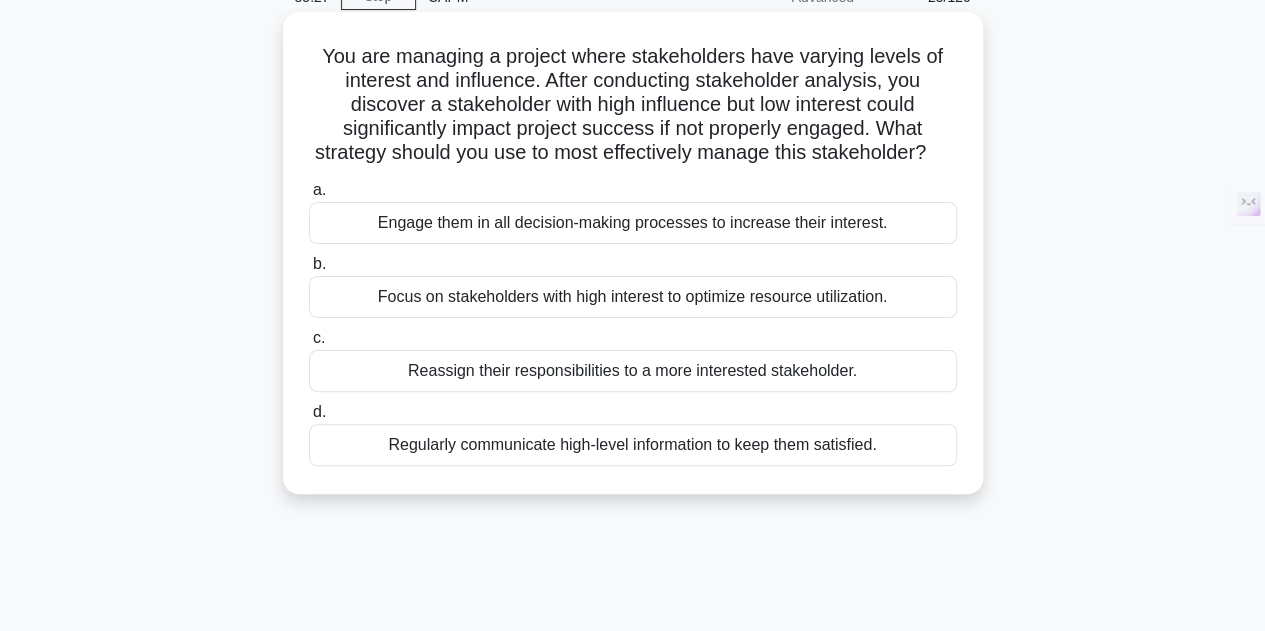 click on "Regularly communicate high-level information to keep them satisfied." at bounding box center (633, 445) 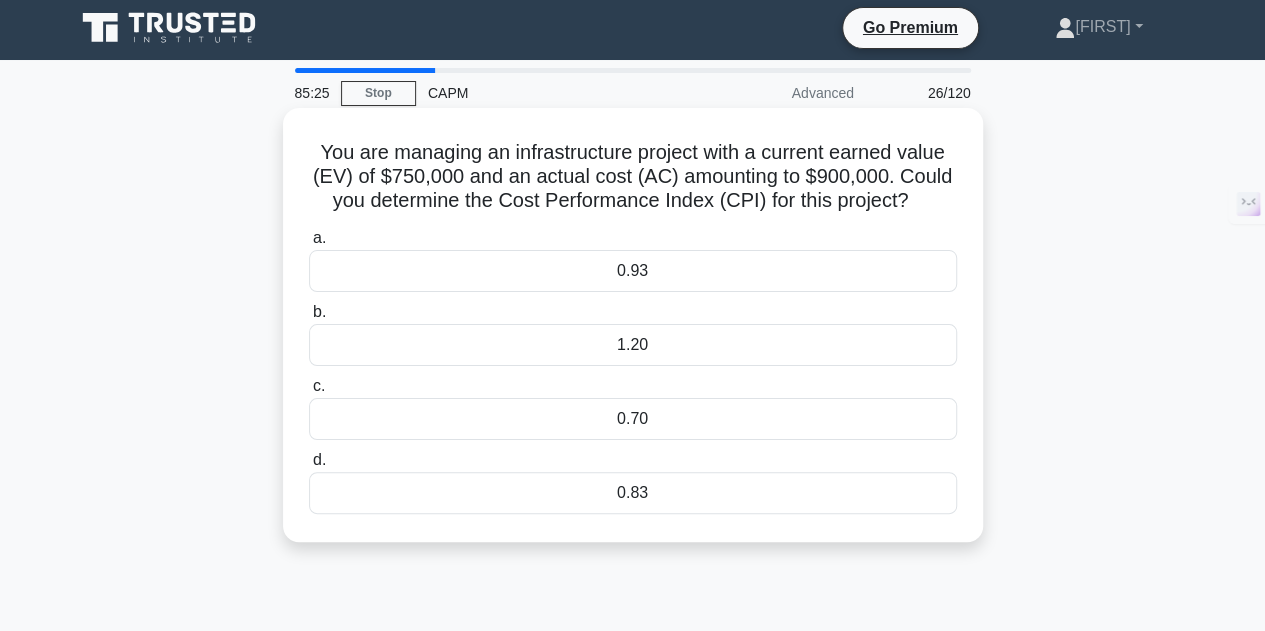 scroll, scrollTop: 0, scrollLeft: 0, axis: both 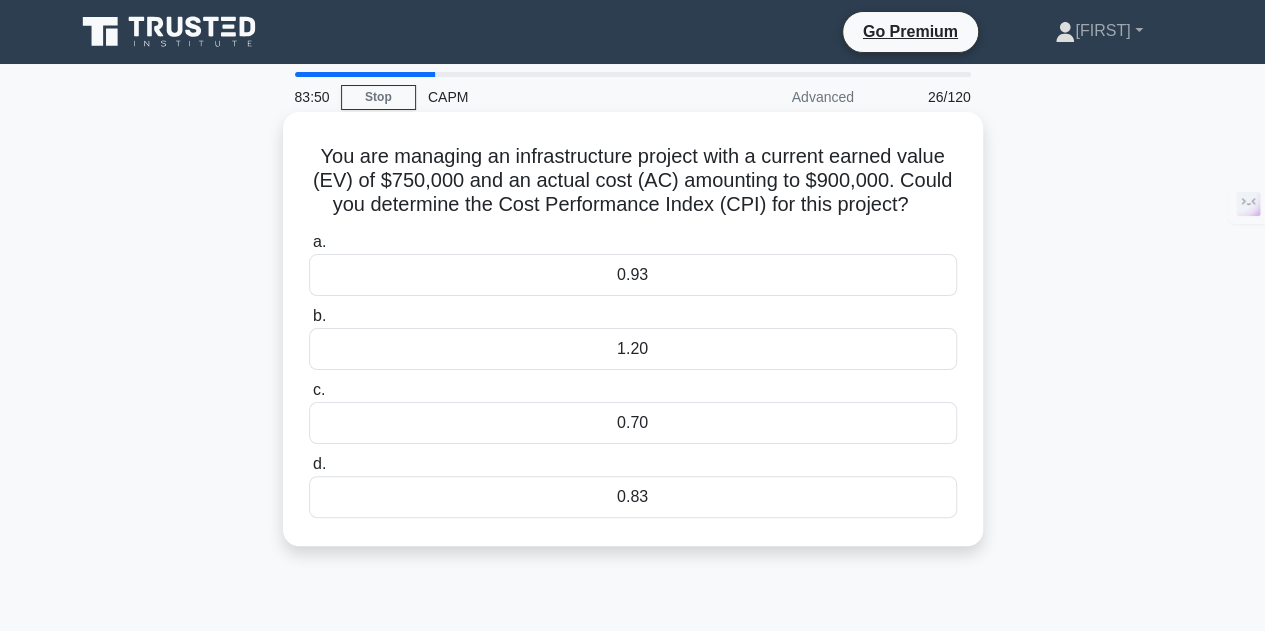 click on "0.83" at bounding box center [633, 497] 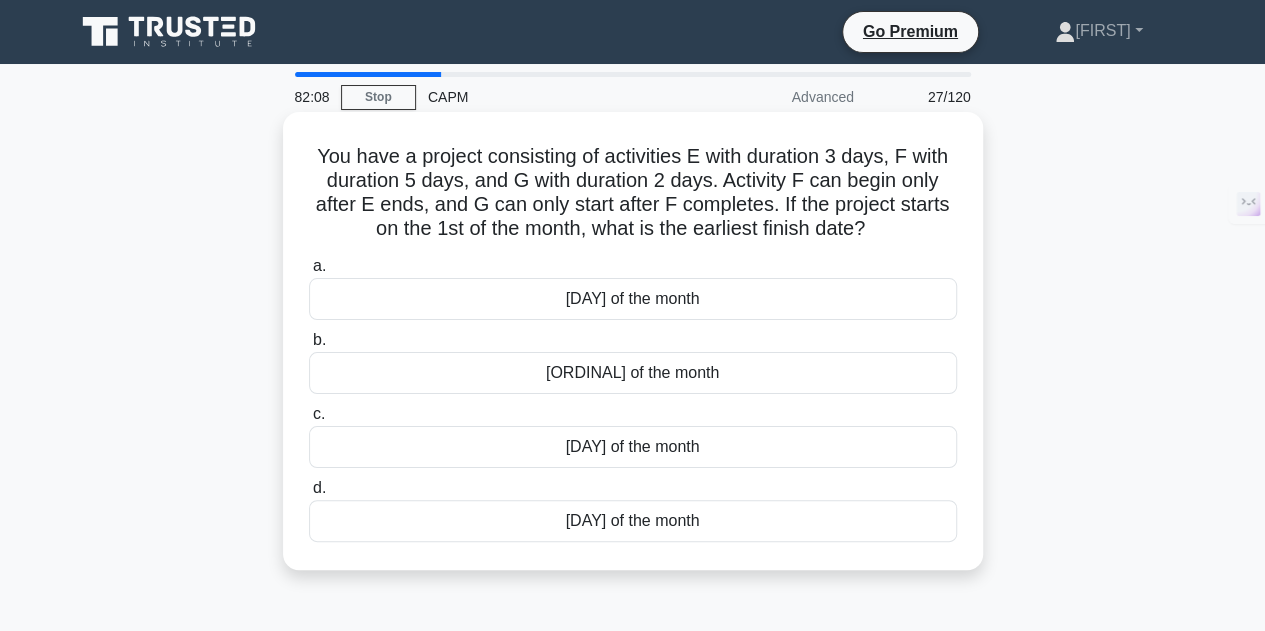 click on "[DAY] of the month" at bounding box center (633, 521) 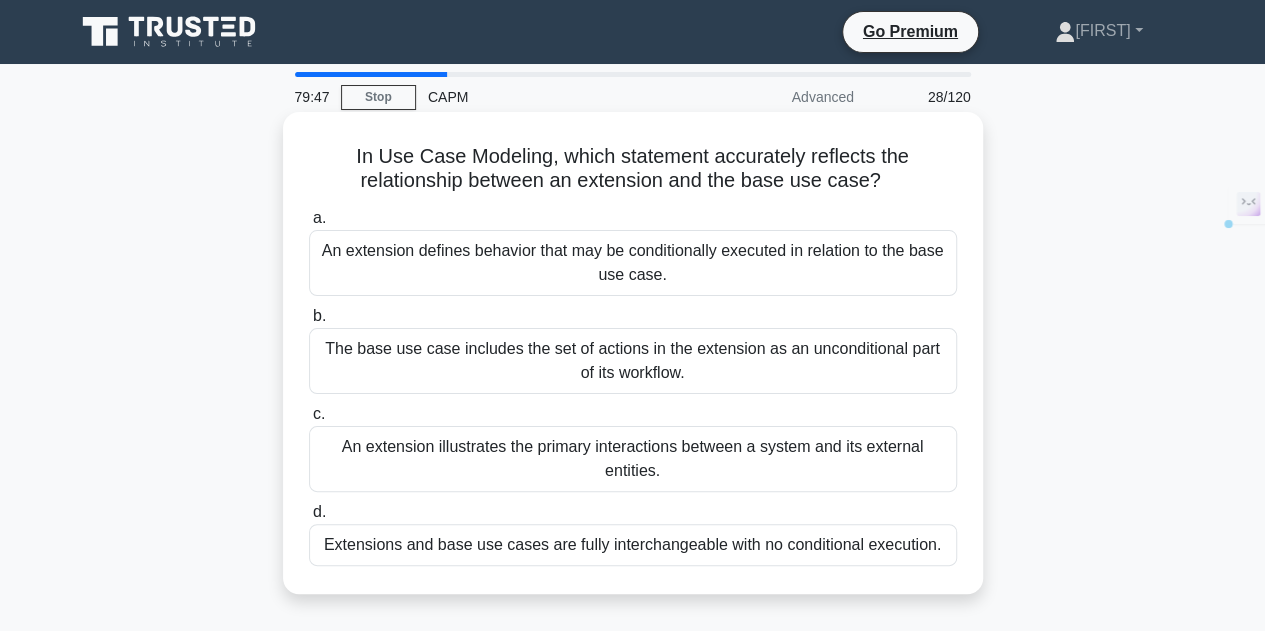 drag, startPoint x: 682, startPoint y: 461, endPoint x: 942, endPoint y: 491, distance: 261.72504 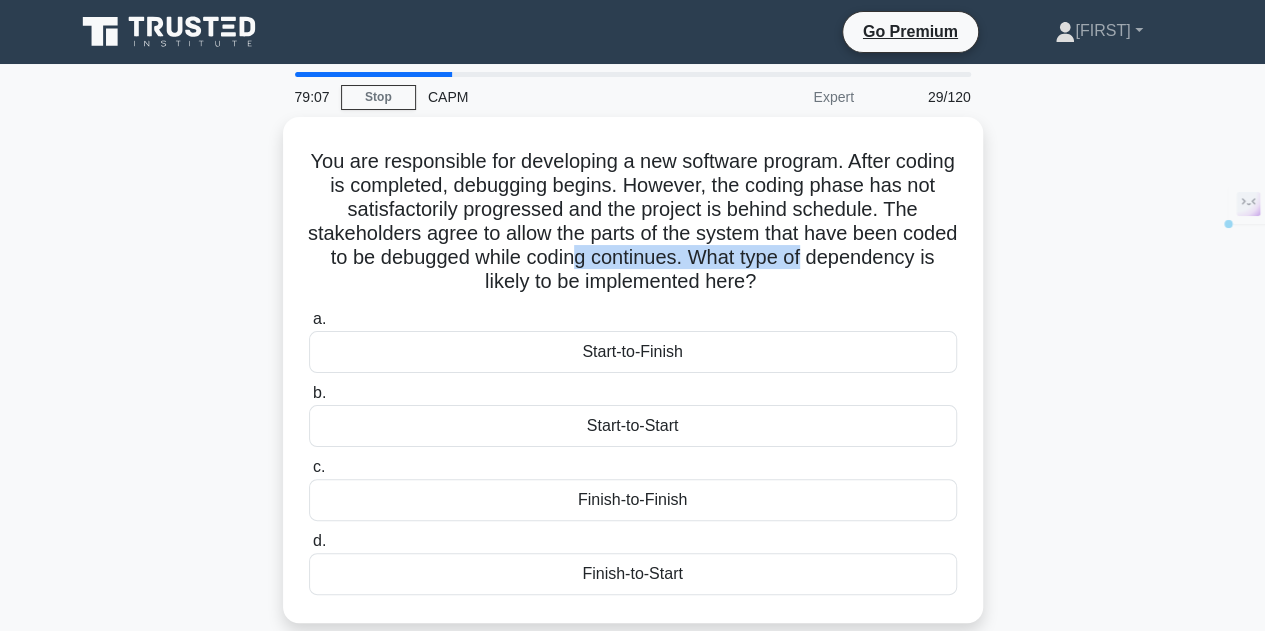 drag, startPoint x: 674, startPoint y: 257, endPoint x: 999, endPoint y: 253, distance: 325.02463 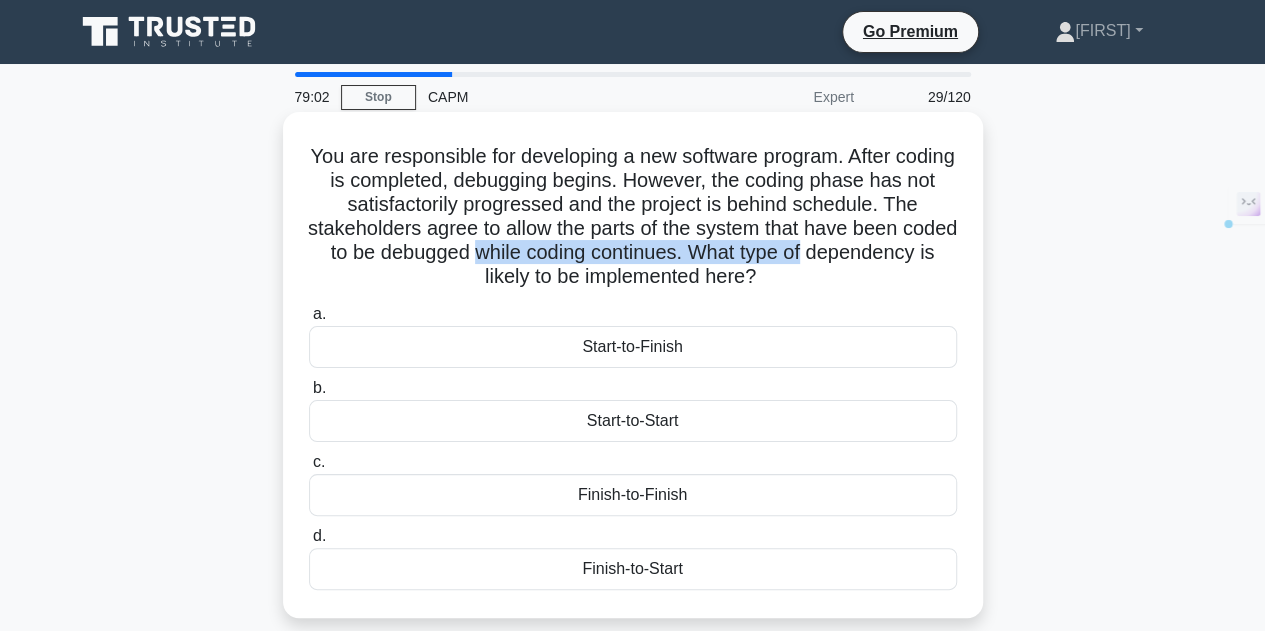 drag, startPoint x: 570, startPoint y: 251, endPoint x: 945, endPoint y: 259, distance: 375.08533 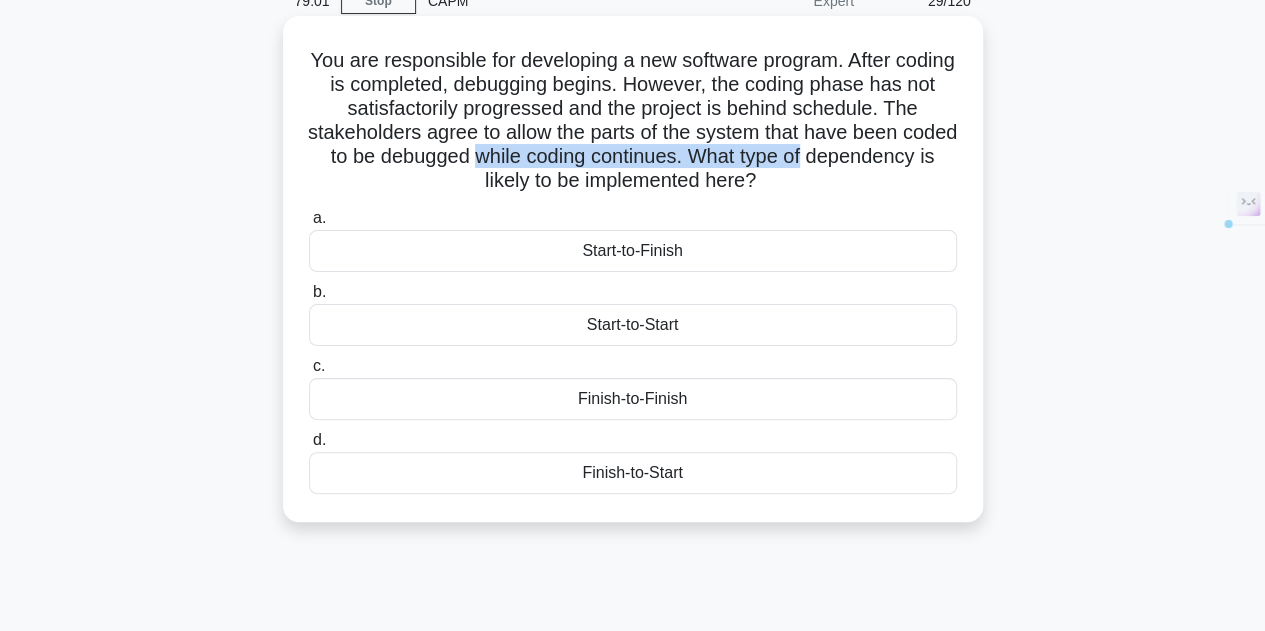 scroll, scrollTop: 100, scrollLeft: 0, axis: vertical 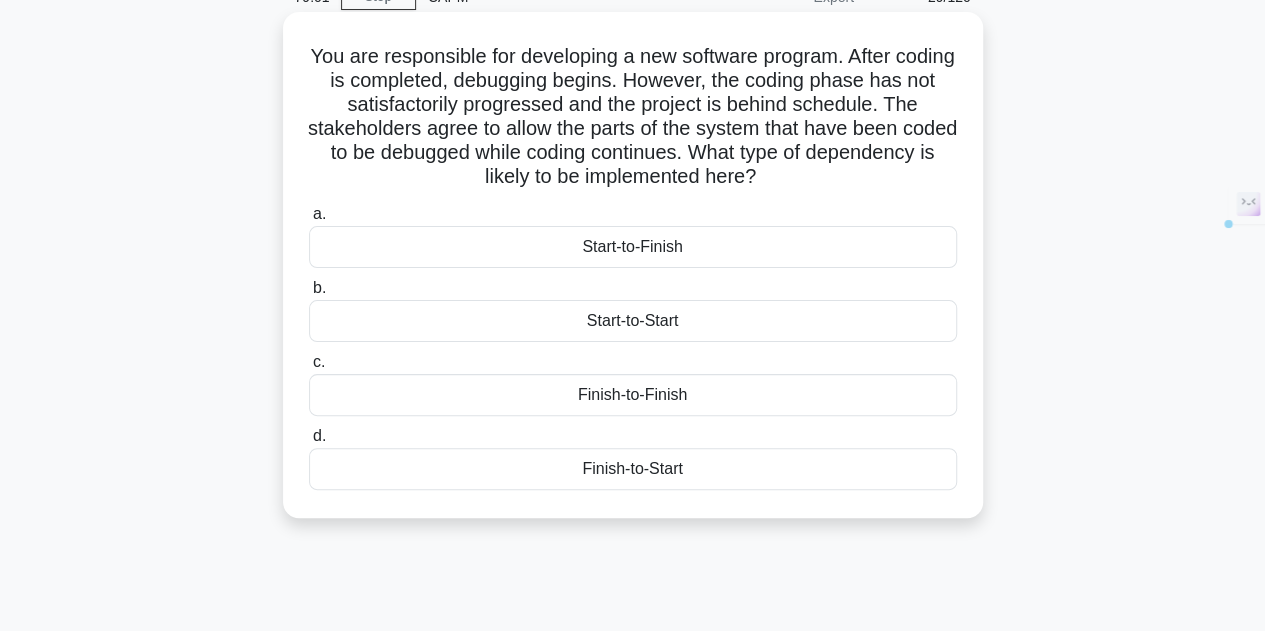 click on "You are responsible for developing a new software program. After coding is completed, debugging begins. However, the coding phase has not satisfactorily progressed and the project is behind schedule. The stakeholders agree to allow the parts of the system that have been coded to be debugged while coding continues. What type of dependency is likely to be implemented here?
.spinner_0XTQ{transform-origin:center;animation:spinner_y6GP .75s linear infinite}@keyframes spinner_y6GP{100%{transform:rotate(360deg)}}" at bounding box center [633, 117] 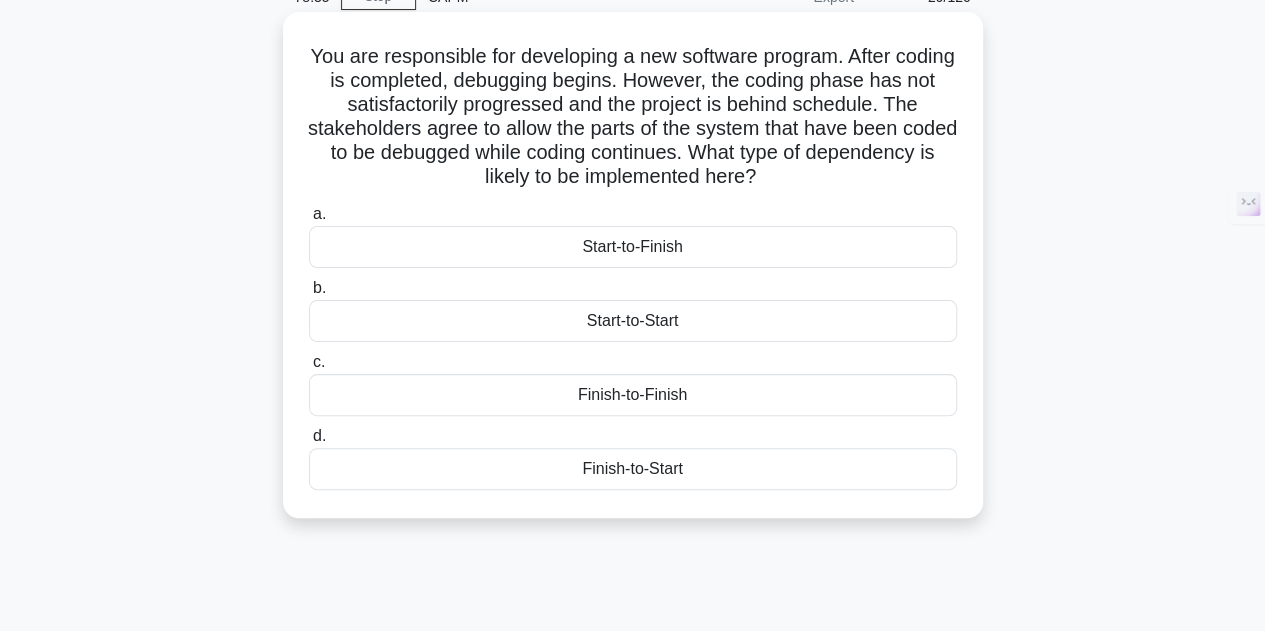 click on "Start-to-Start" at bounding box center (633, 321) 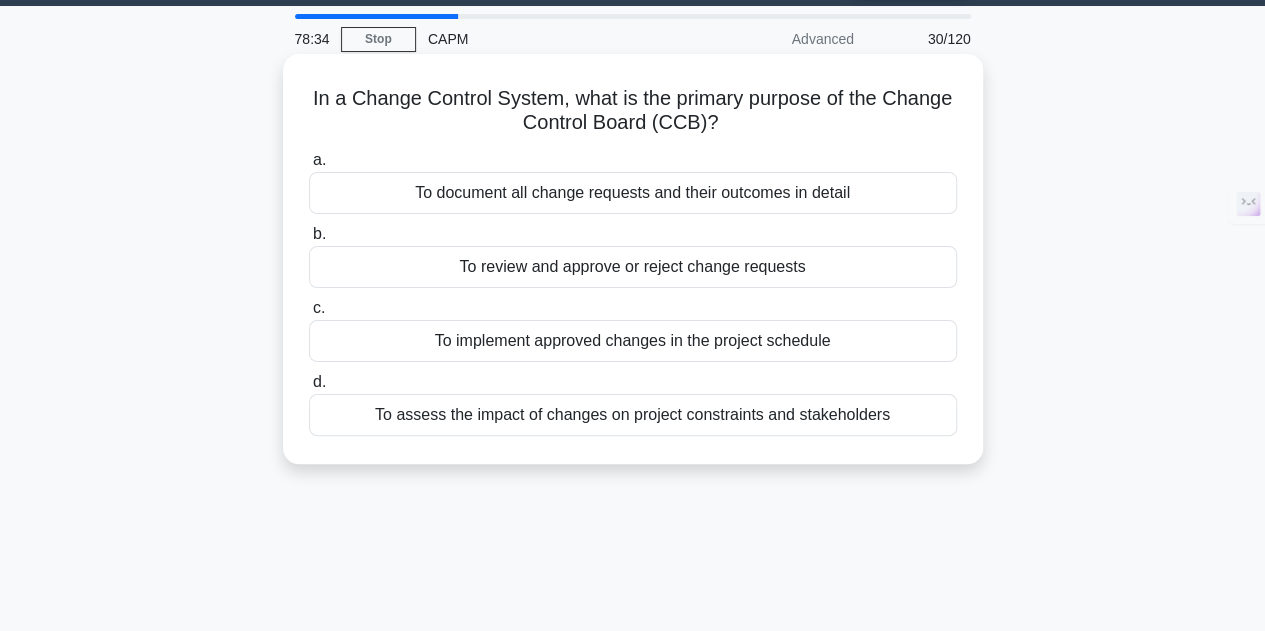 scroll, scrollTop: 0, scrollLeft: 0, axis: both 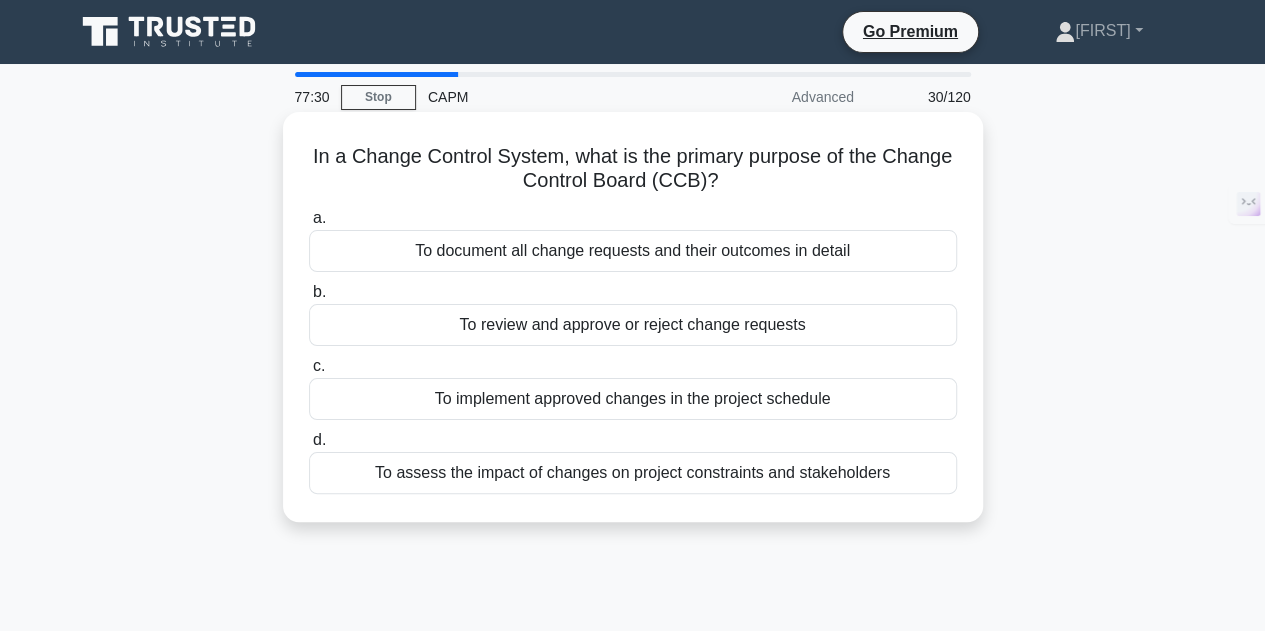 click on "To review and approve or reject change requests" at bounding box center [633, 325] 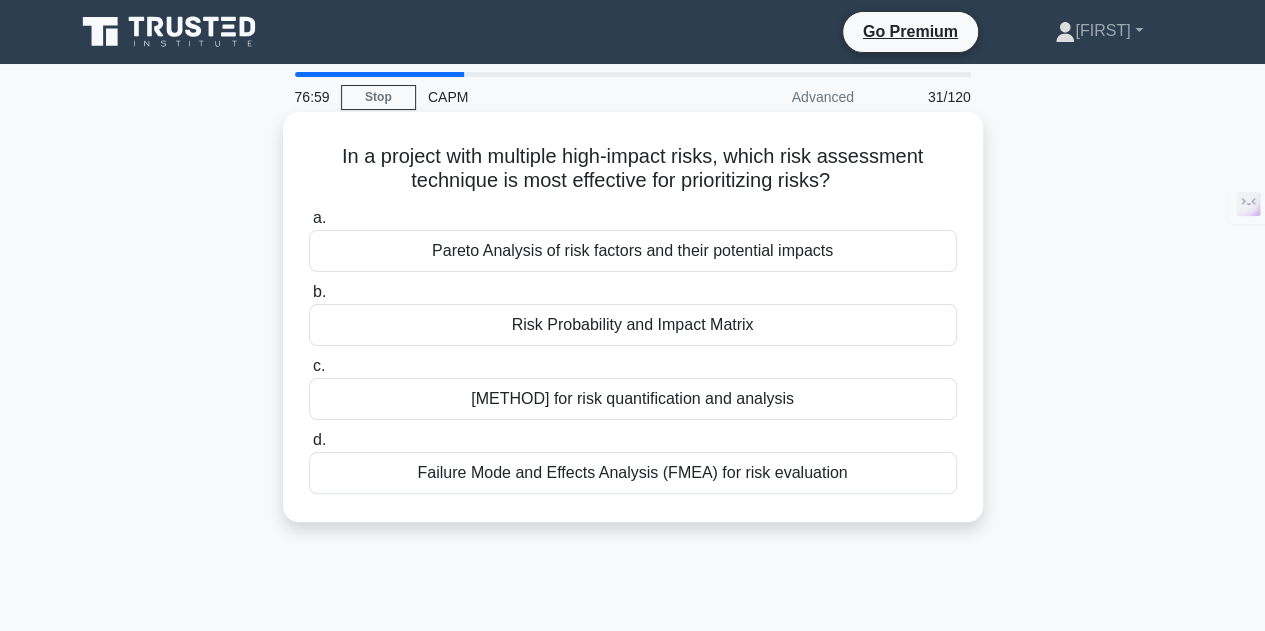 click on "Risk Probability and Impact Matrix" at bounding box center [633, 325] 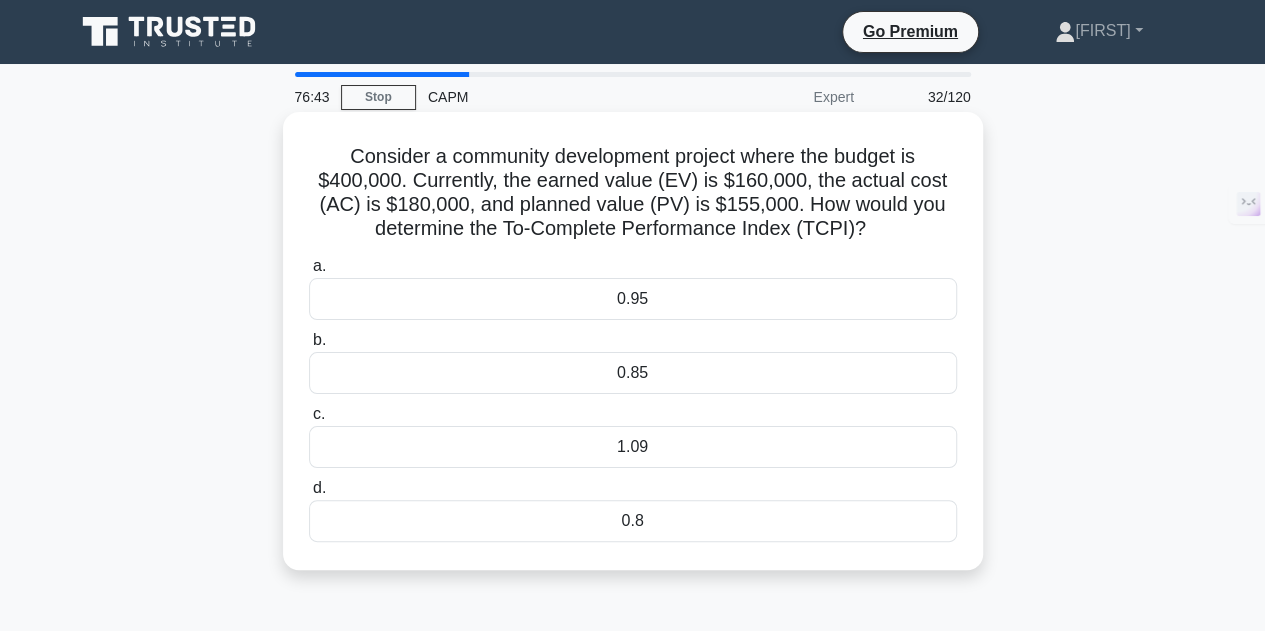 drag, startPoint x: 722, startPoint y: 187, endPoint x: 664, endPoint y: 136, distance: 77.23341 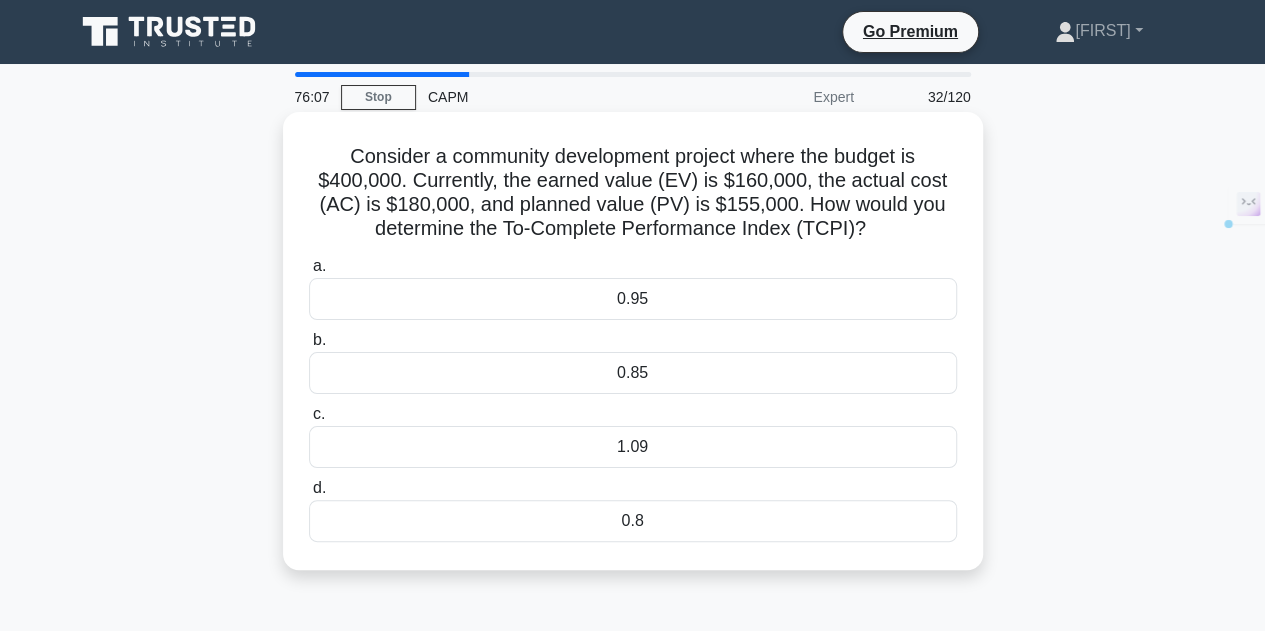 drag, startPoint x: 664, startPoint y: 287, endPoint x: 819, endPoint y: 293, distance: 155.11609 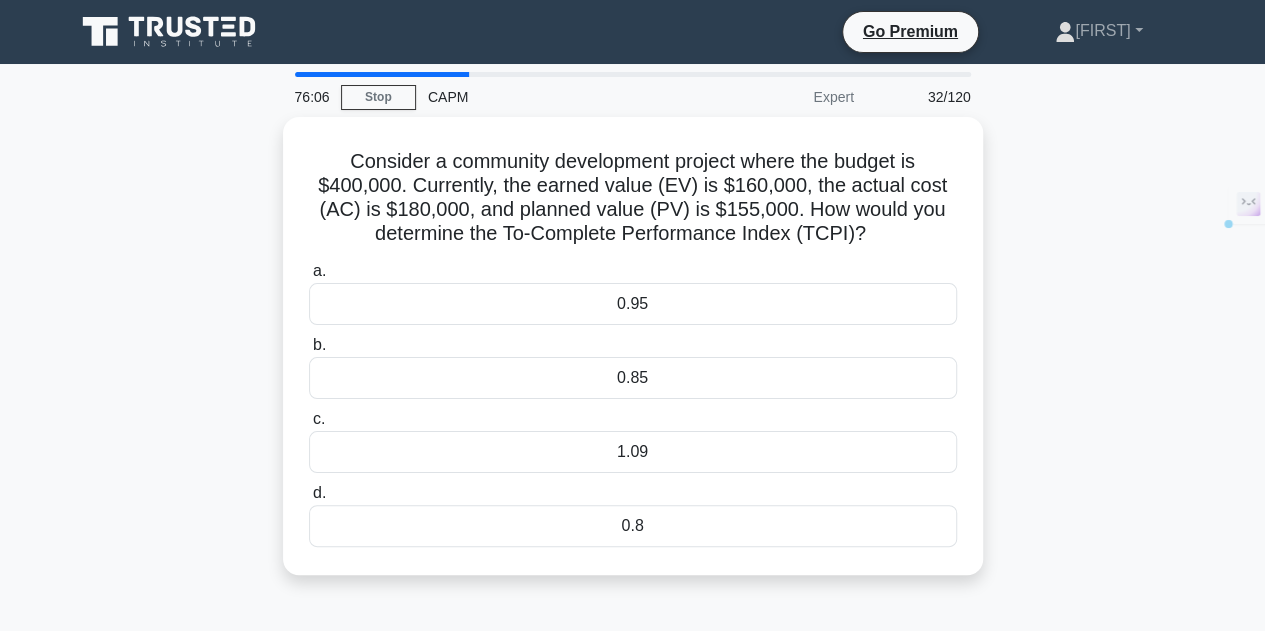 click on "Consider a community development project where the budget is [CURRENCY], [CURRENCY] over budget. What does this [CURRENCY] represent?" at bounding box center [633, 358] 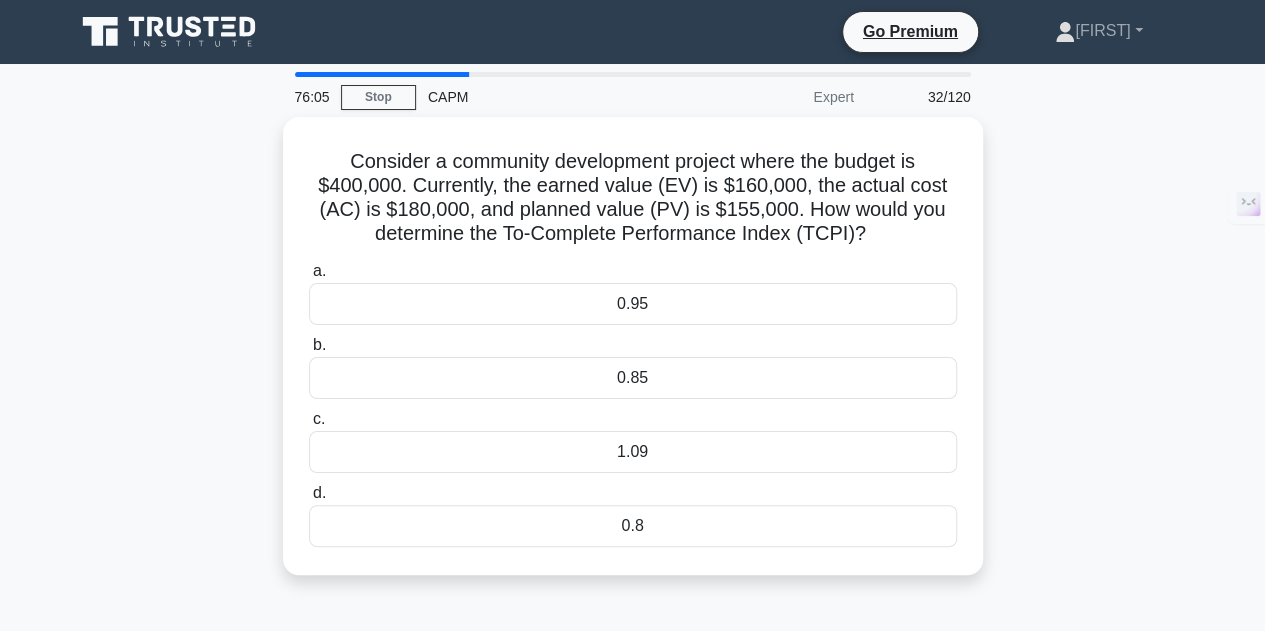 click on "Consider a community development project where the budget is [CURRENCY], [CURRENCY] over budget. What does this [CURRENCY] represent?" at bounding box center [633, 358] 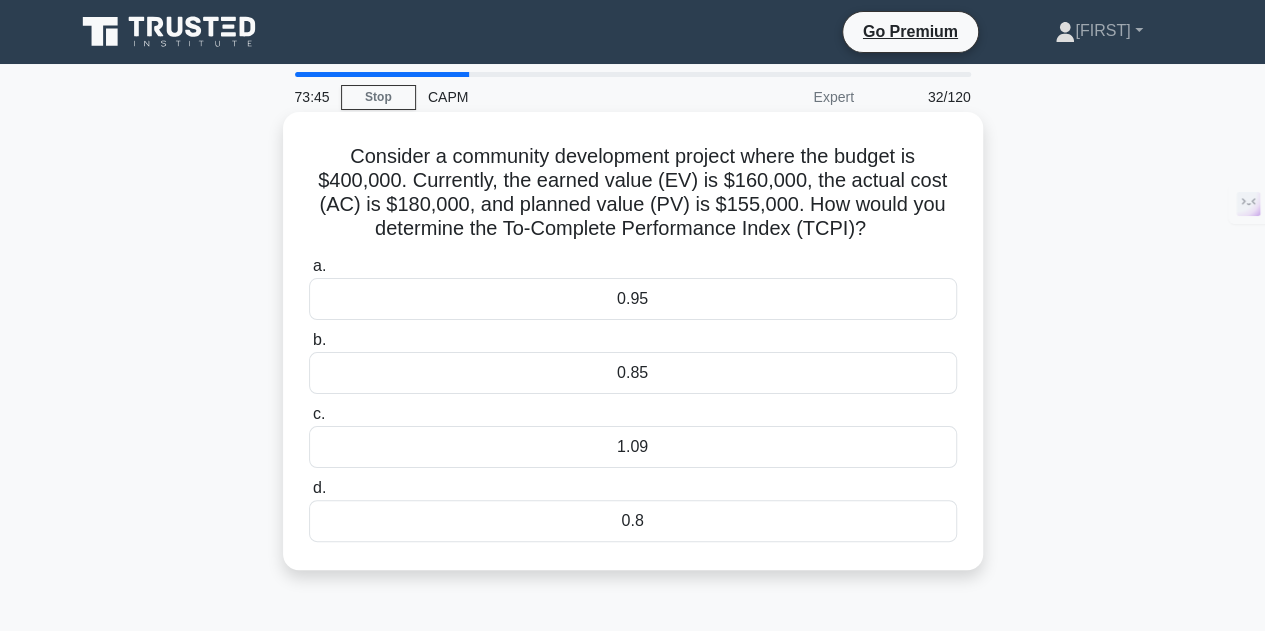 click on "1.09" at bounding box center [633, 447] 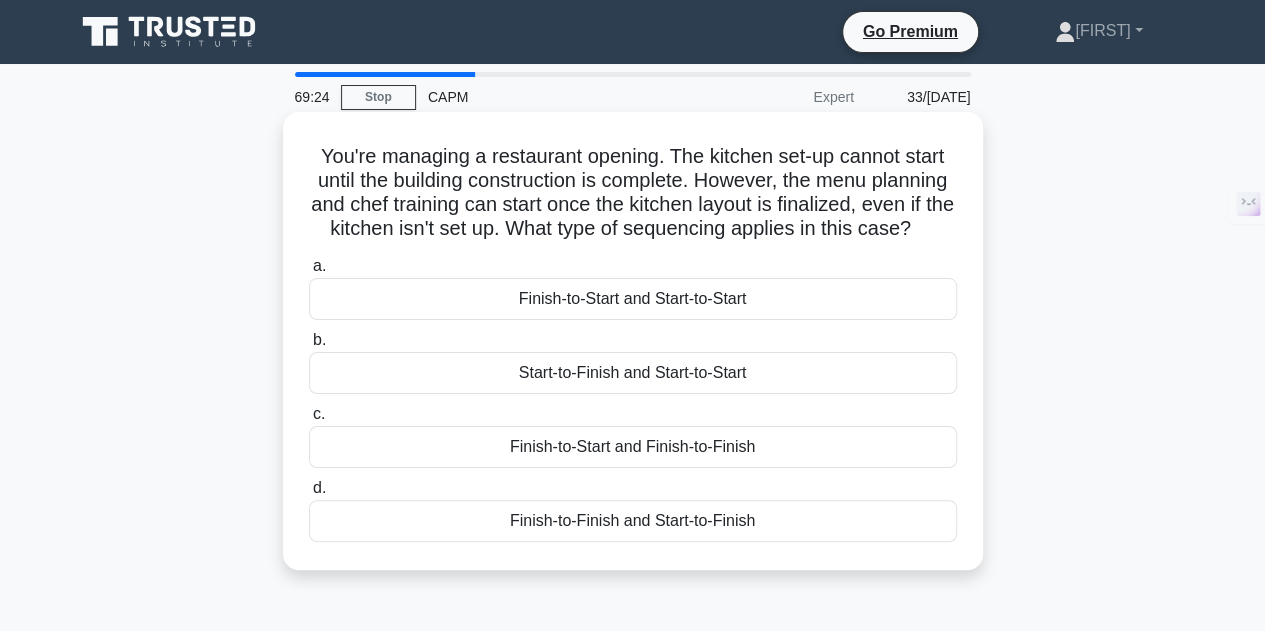 click on "Finish-to-Start and Start-to-Start" at bounding box center [633, 299] 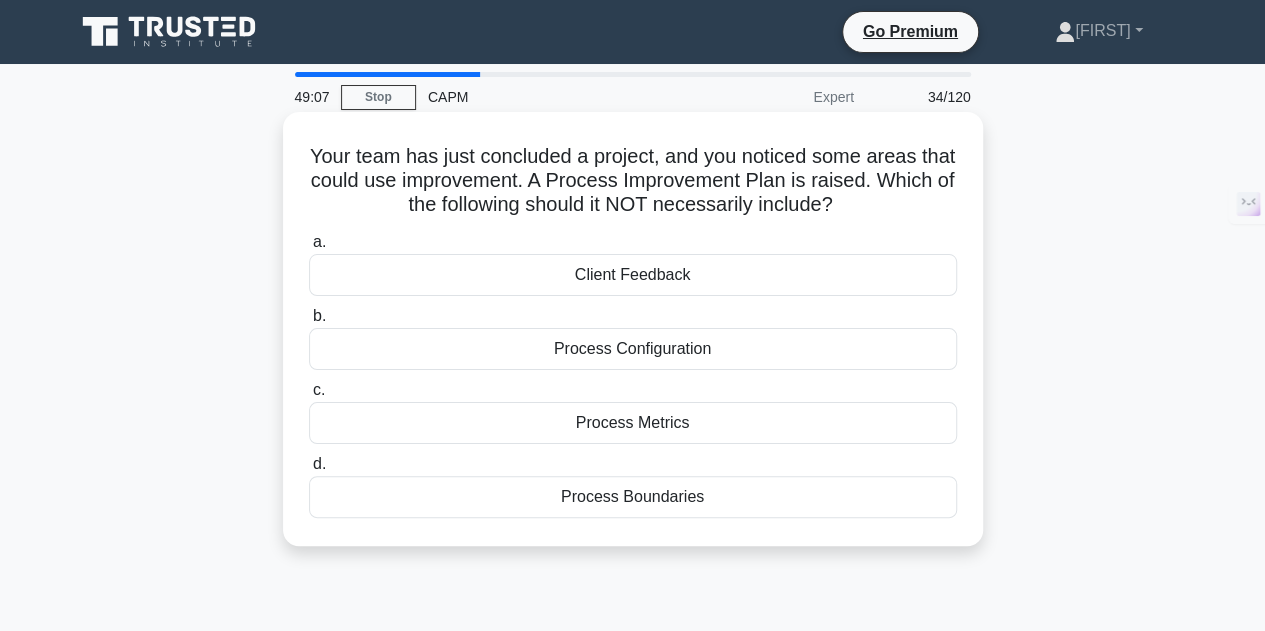 click on "Client Feedback" at bounding box center (633, 275) 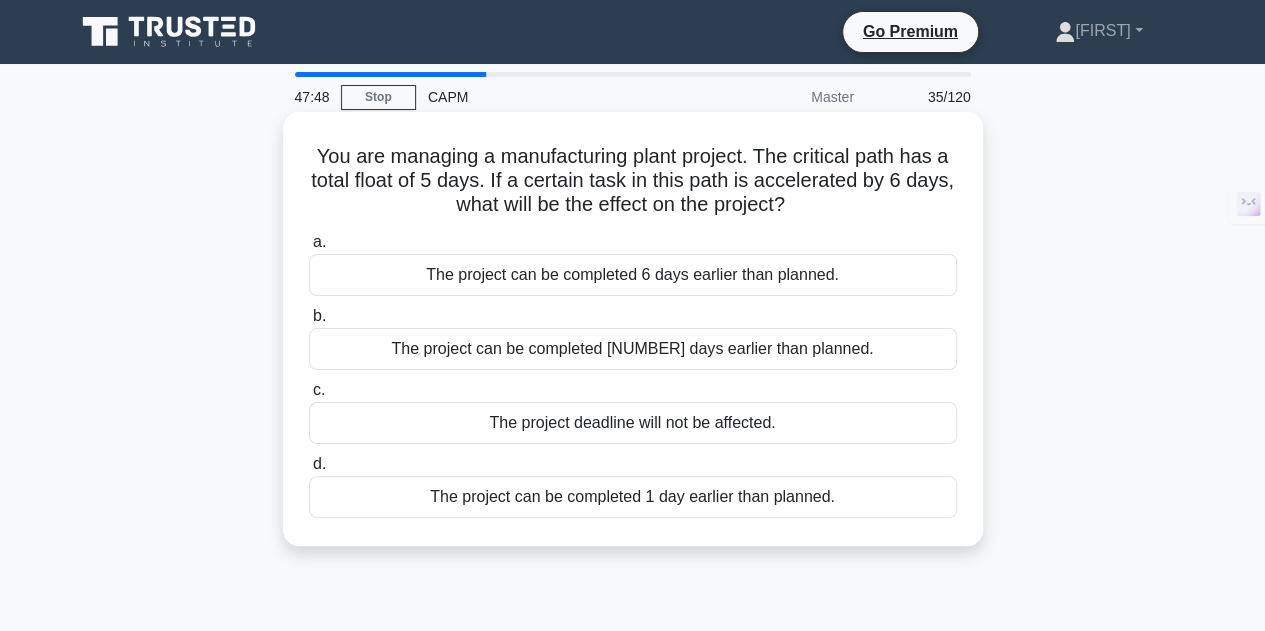 click on "The project deadline will not be affected." at bounding box center (633, 423) 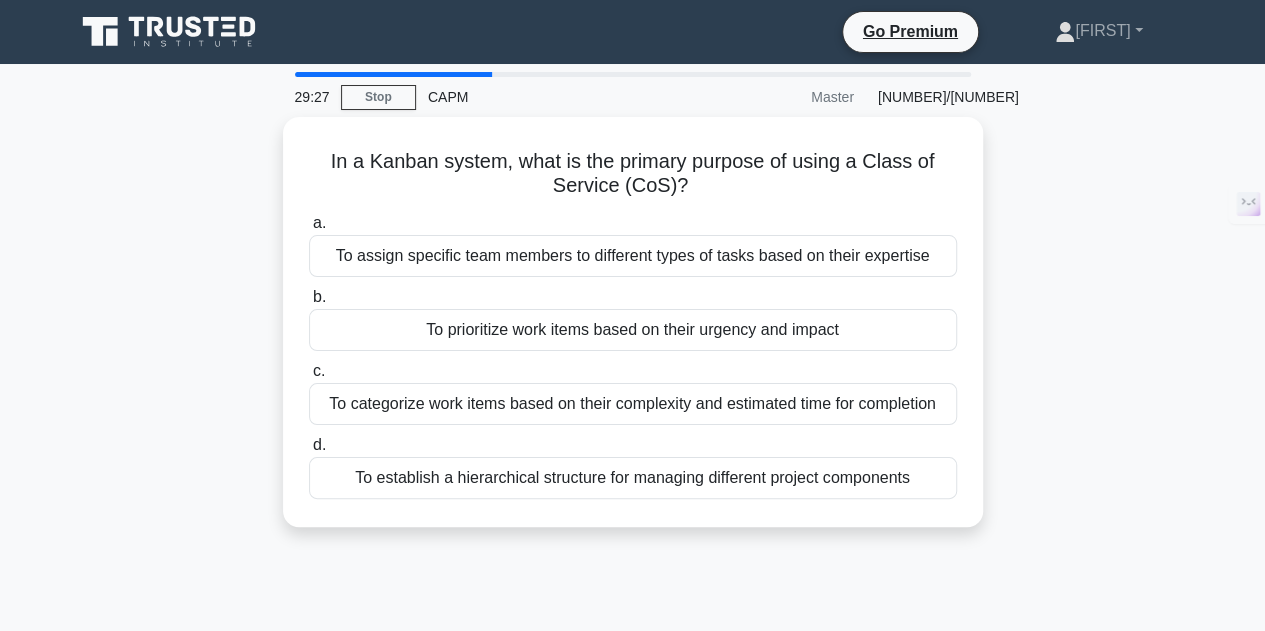 click on "In a Kanban system, what is the primary purpose of using a Class of Service (CoS)? a. To assign specific team members to different types of tasks based on their expertise b. c." at bounding box center (633, 334) 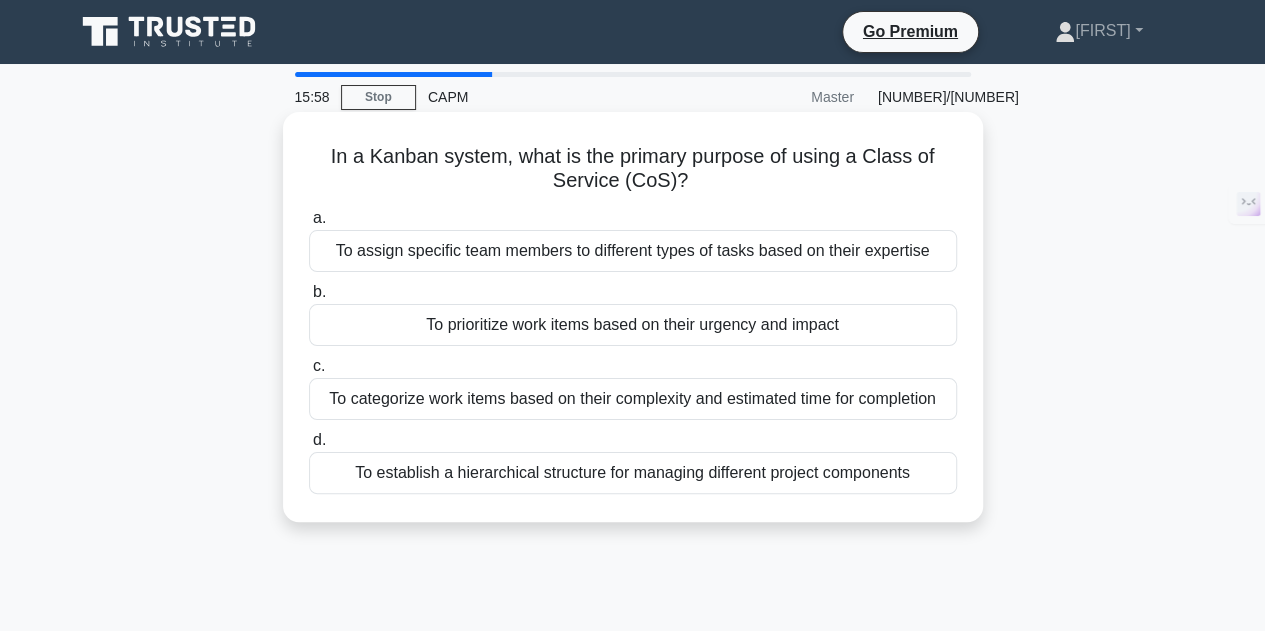 click on "To assign specific team members to different types of tasks based on their expertise" at bounding box center (633, 251) 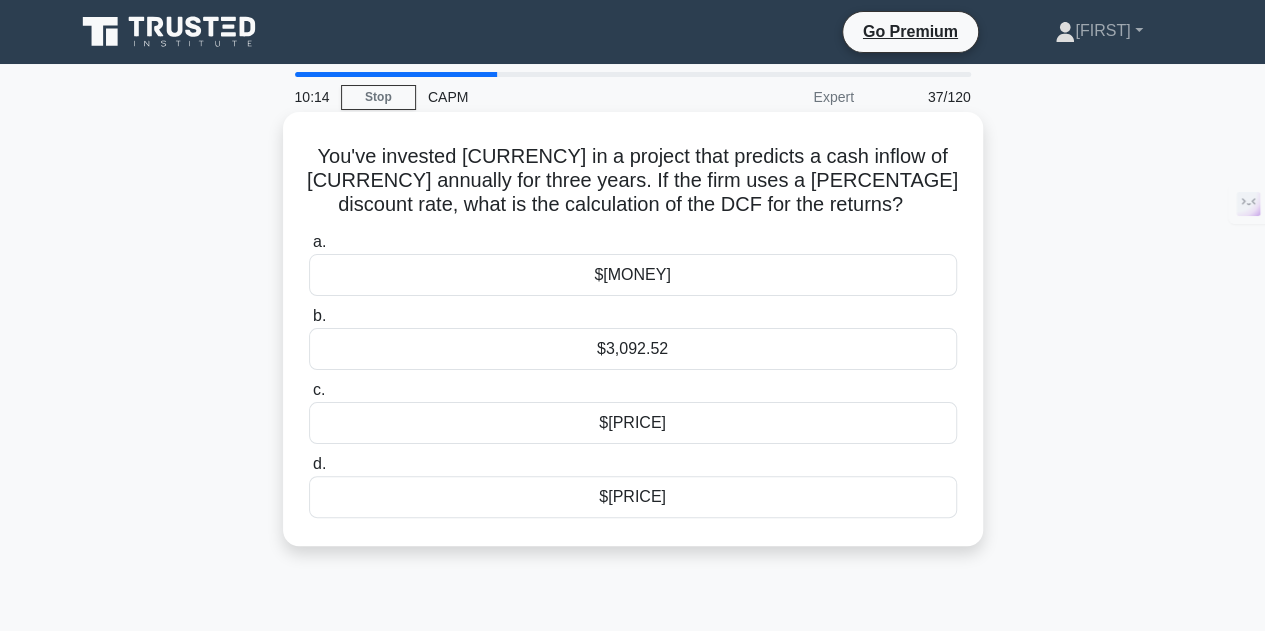 click on "$3,092.52" at bounding box center [633, 349] 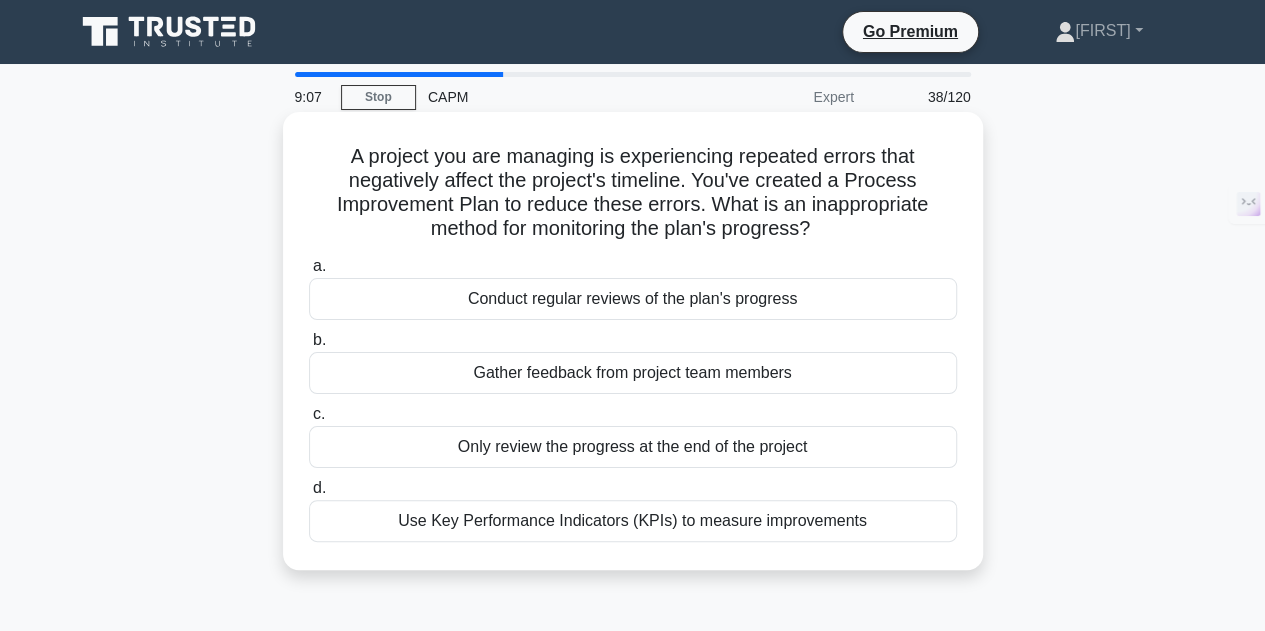 click on "Use Key Performance Indicators (KPIs) to measure improvements" at bounding box center [633, 521] 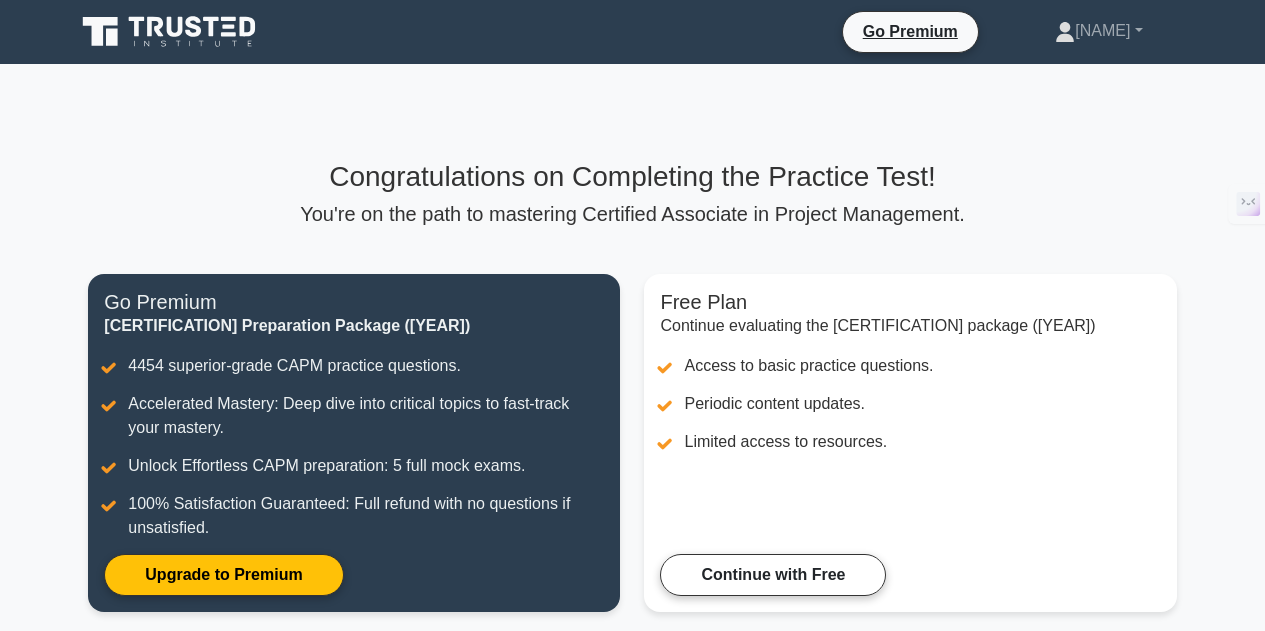 scroll, scrollTop: 0, scrollLeft: 0, axis: both 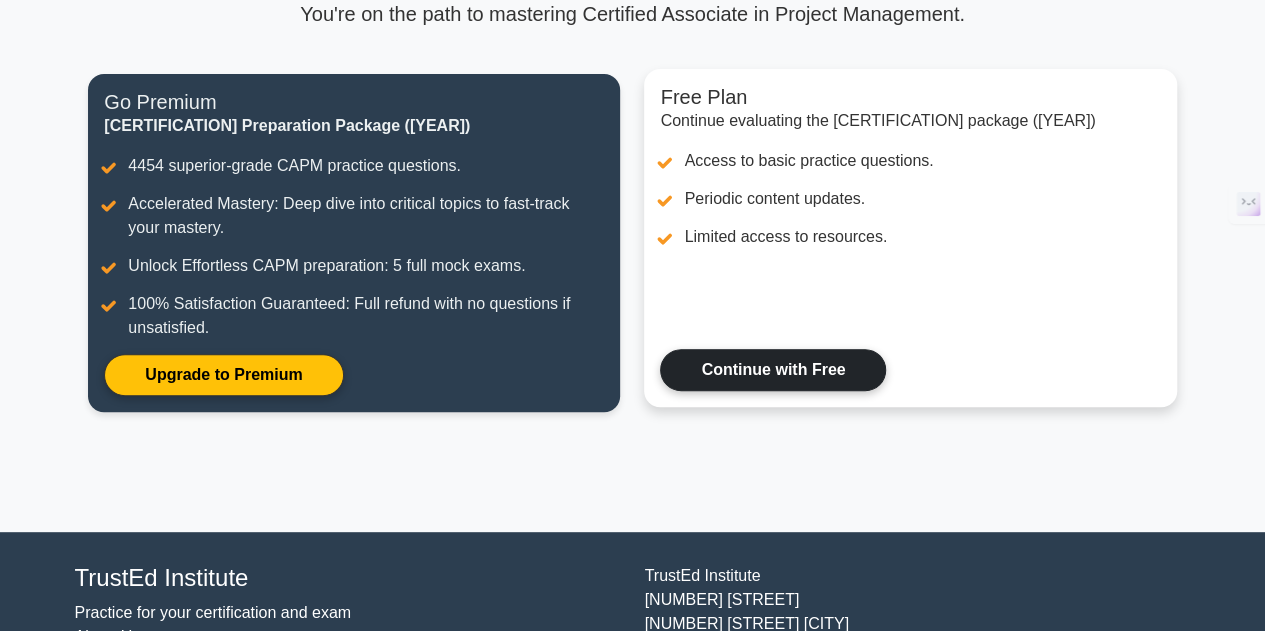 click on "Continue with Free" at bounding box center [773, 370] 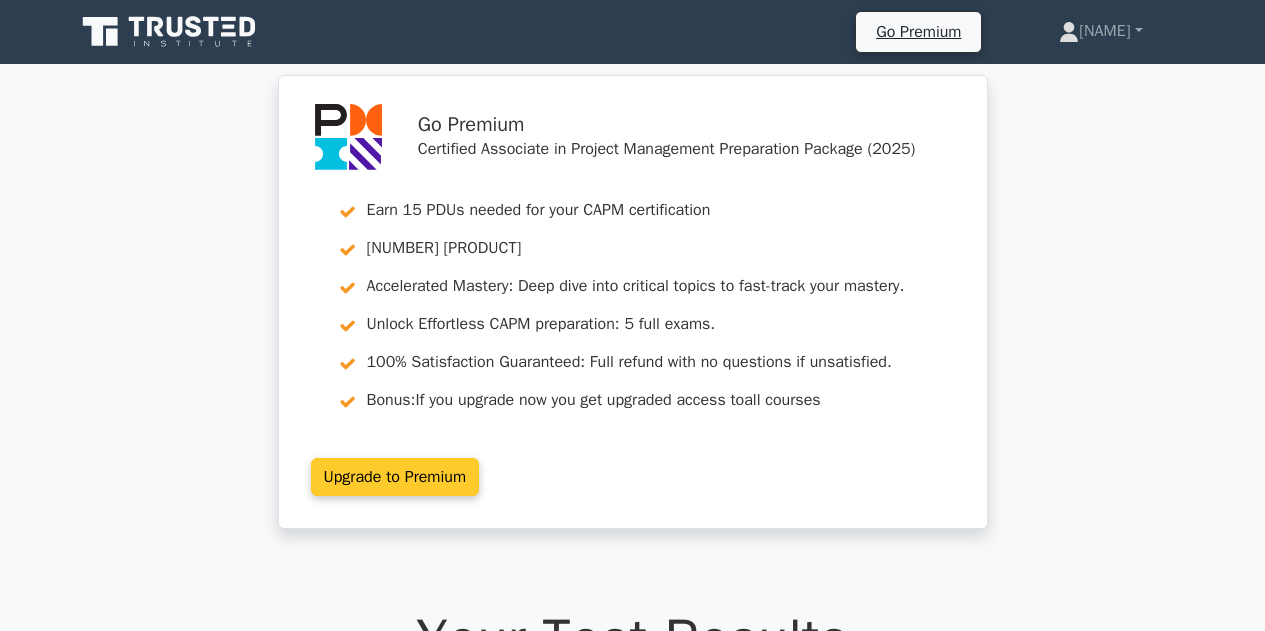 scroll, scrollTop: 0, scrollLeft: 0, axis: both 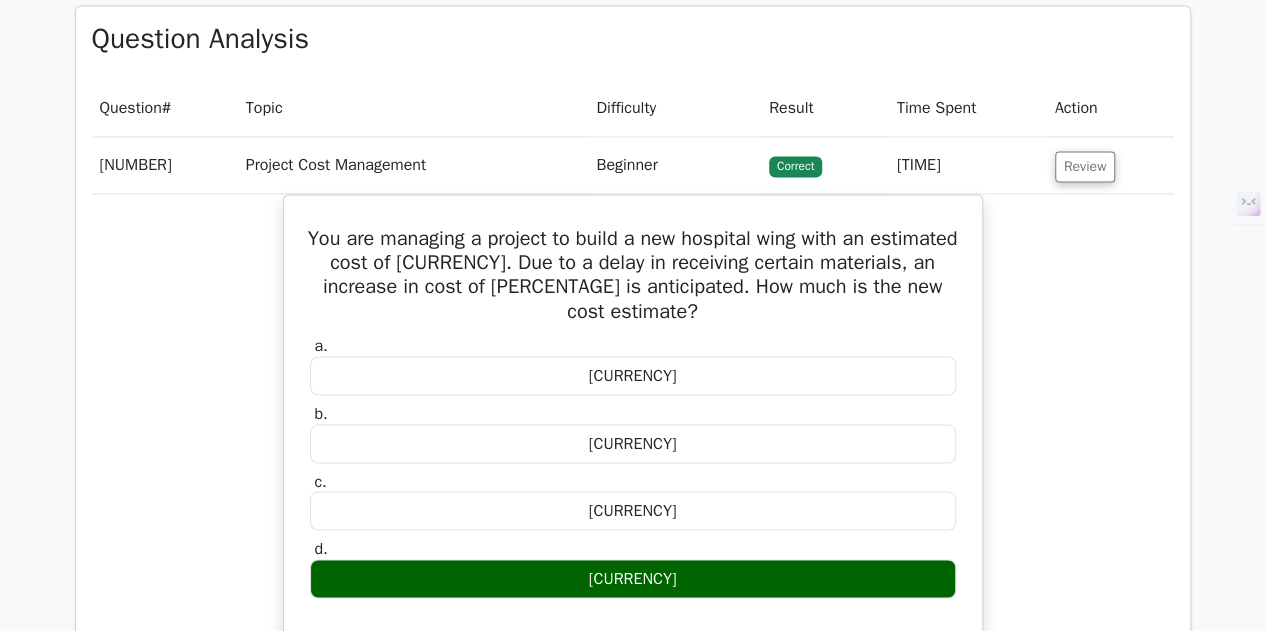 click on "[TIME]" at bounding box center (968, 165) 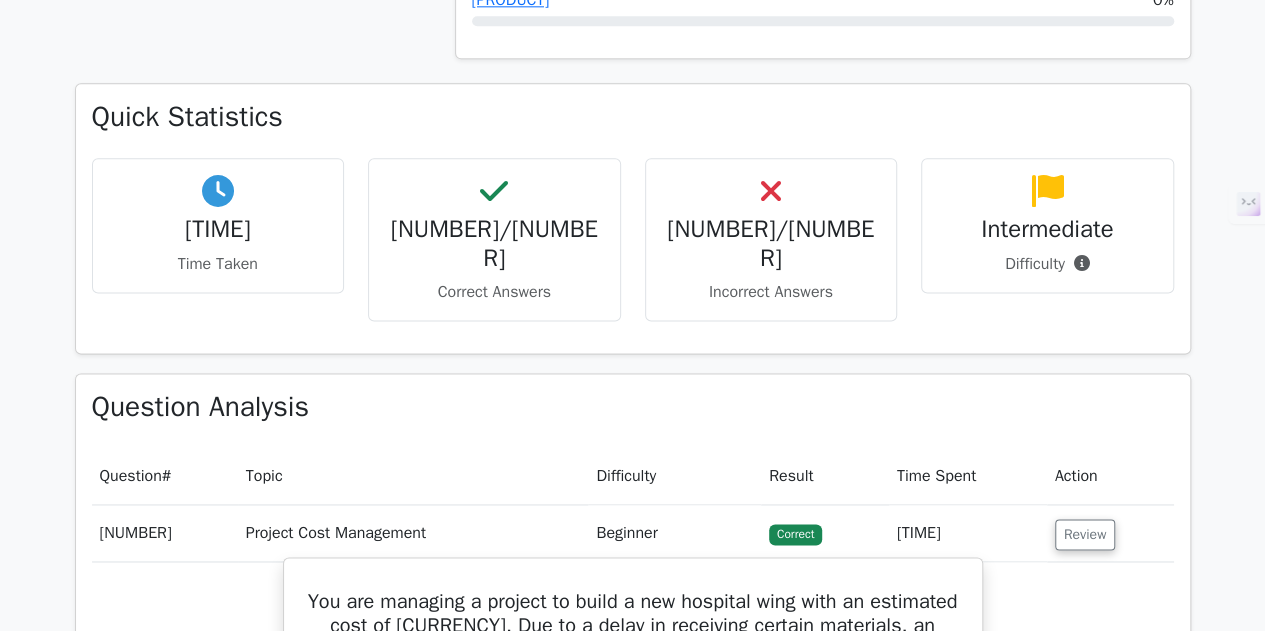 scroll, scrollTop: 1100, scrollLeft: 0, axis: vertical 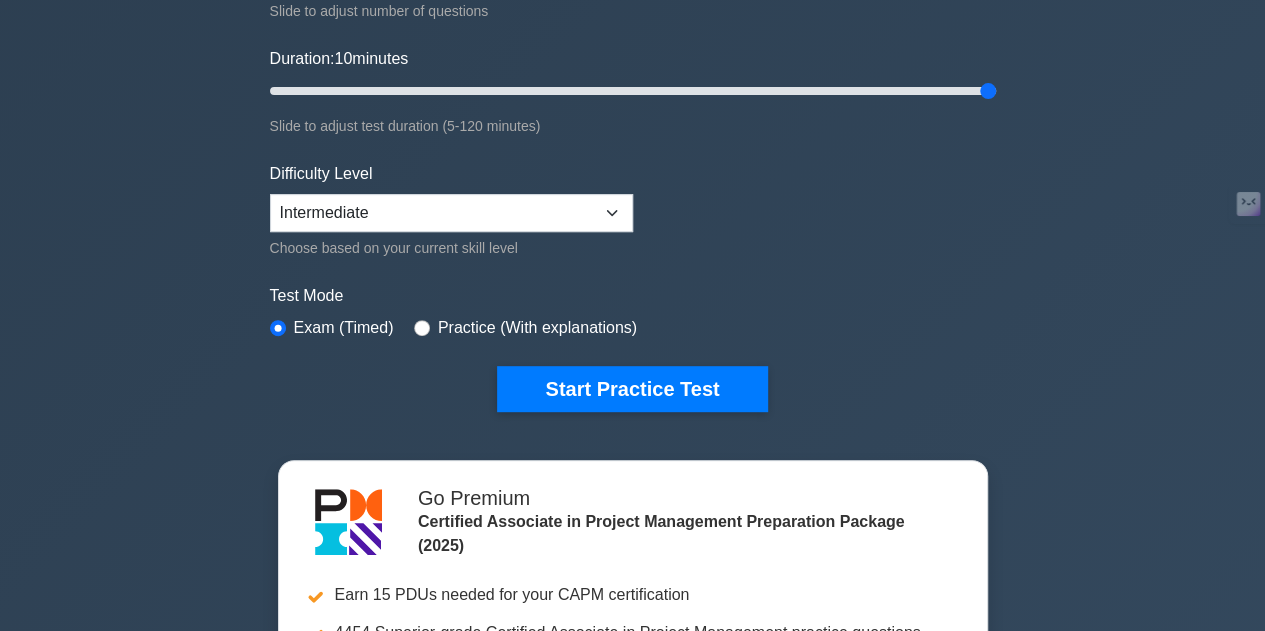 click on "Practice (With explanations)" at bounding box center [537, 328] 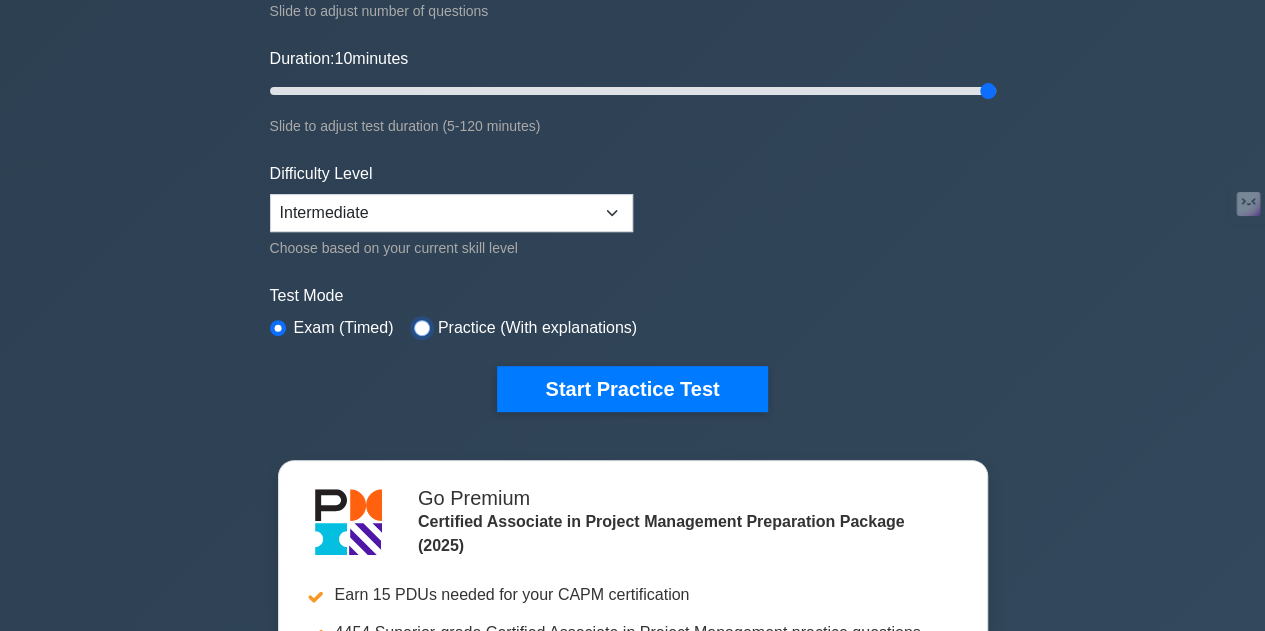 click at bounding box center (422, 328) 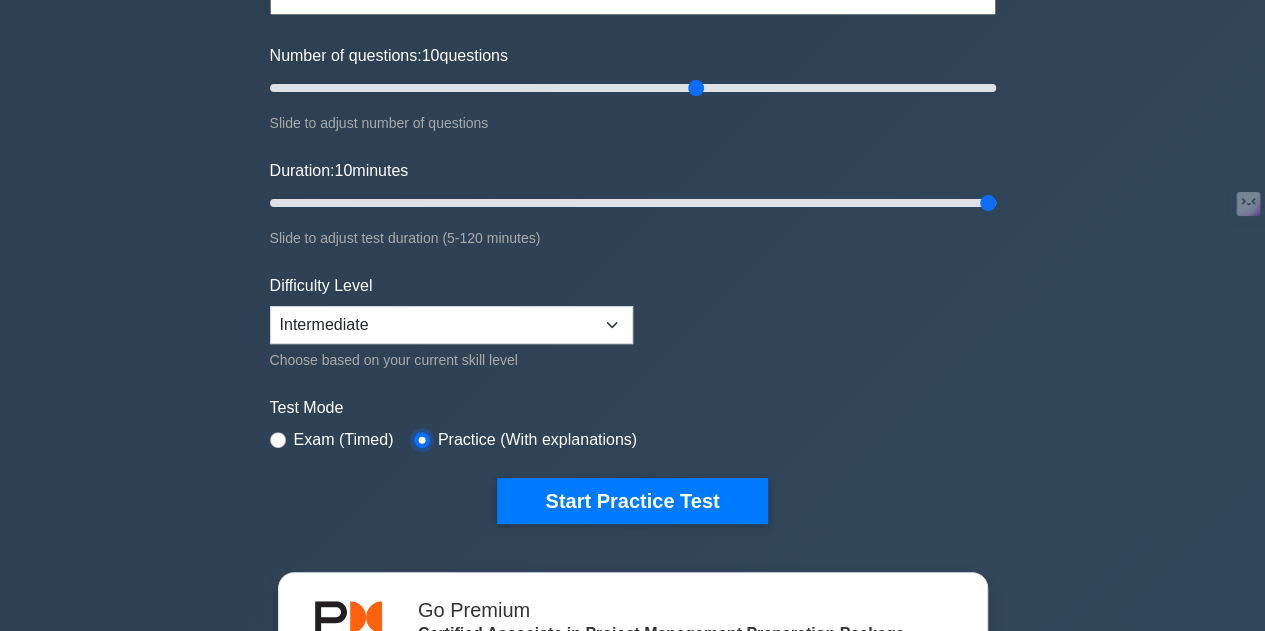 scroll, scrollTop: 0, scrollLeft: 0, axis: both 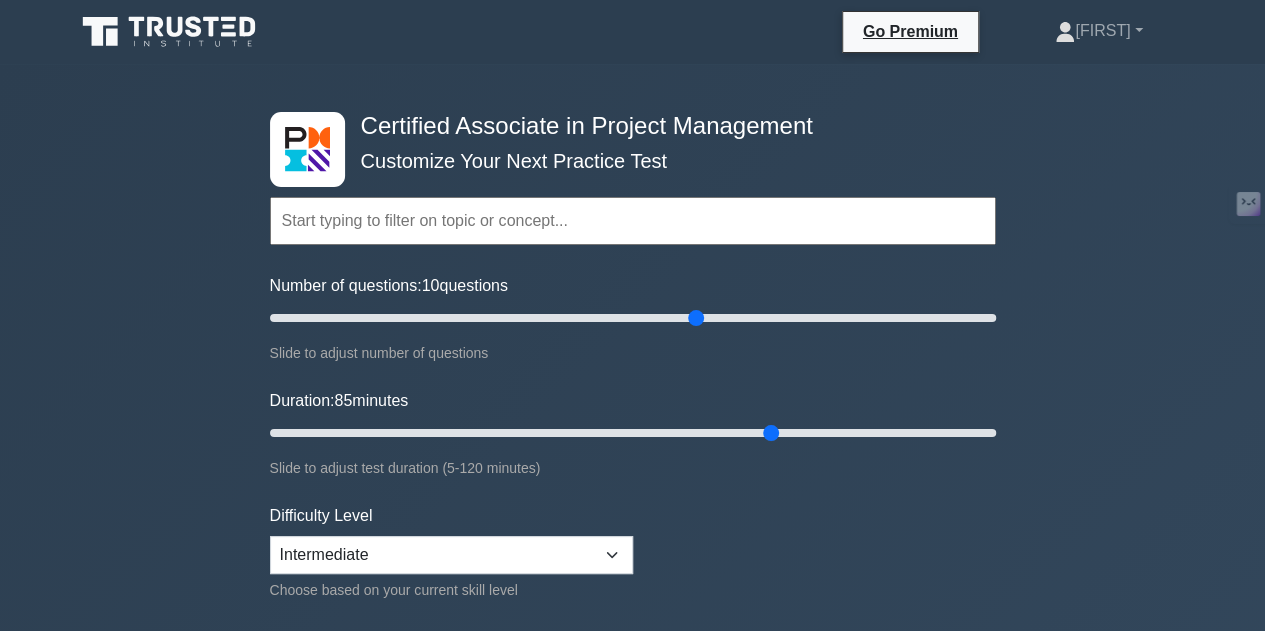 drag, startPoint x: 982, startPoint y: 428, endPoint x: 770, endPoint y: 453, distance: 213.46896 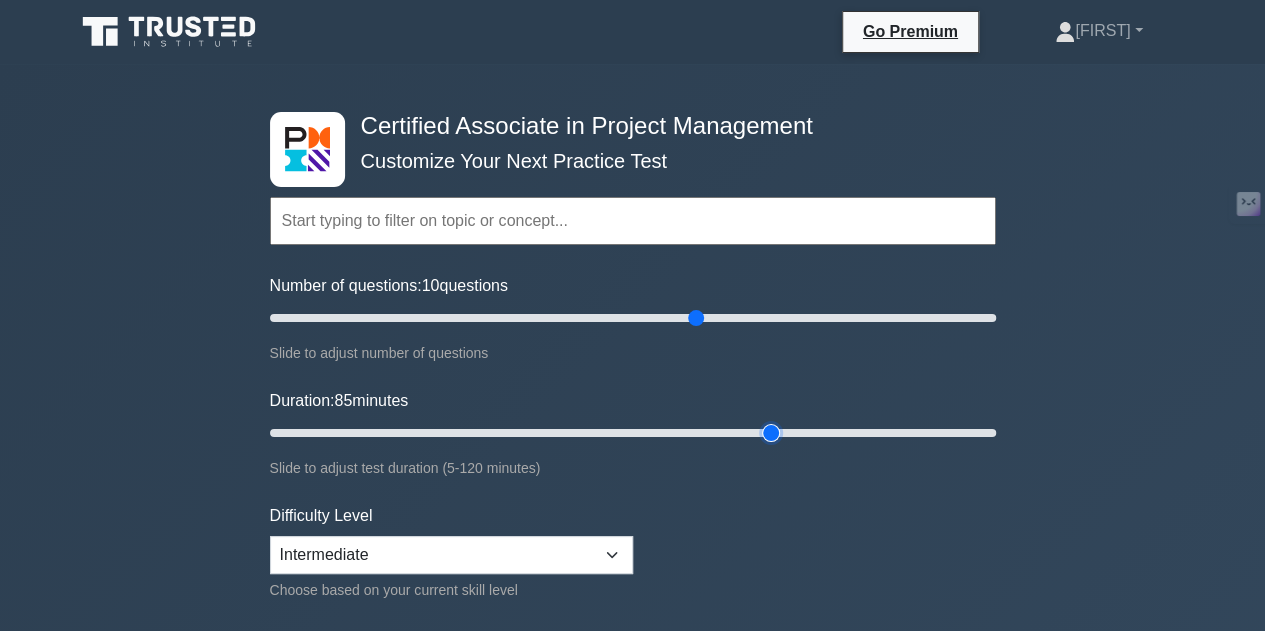 type on "85" 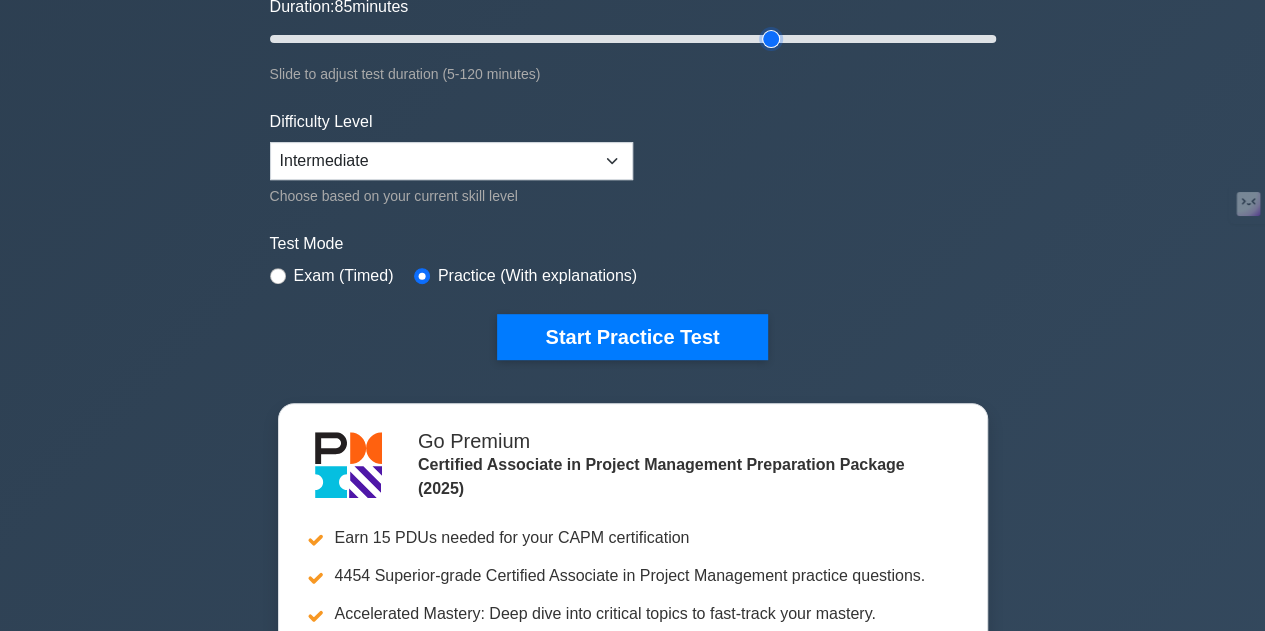 scroll, scrollTop: 400, scrollLeft: 0, axis: vertical 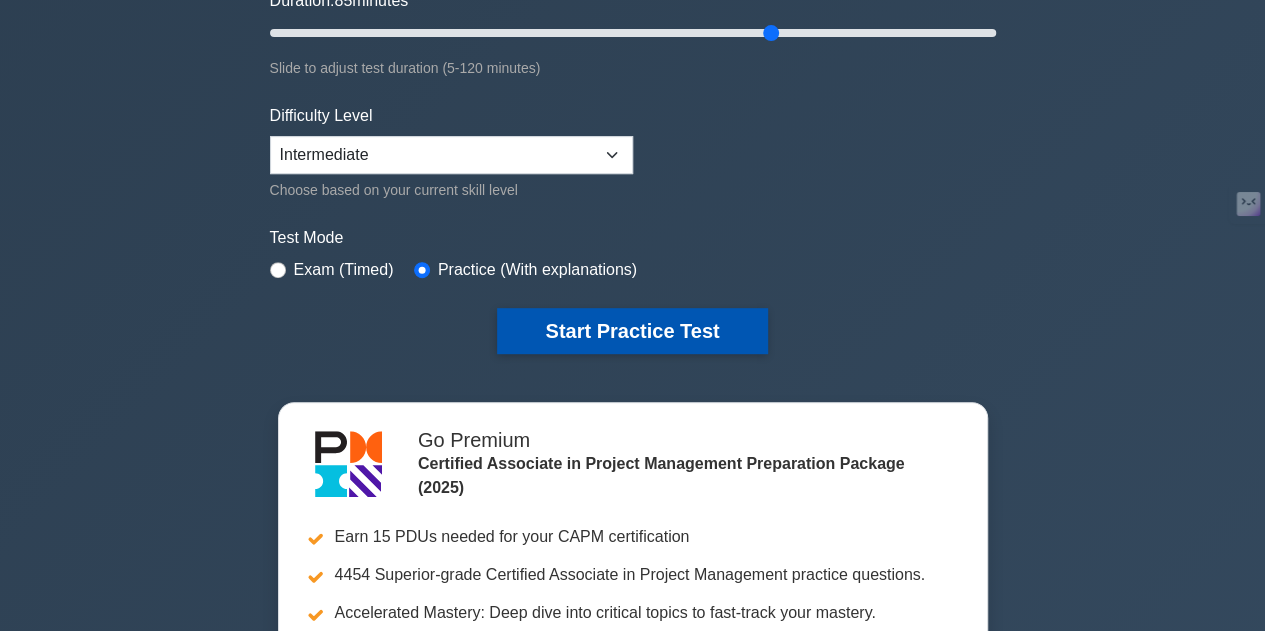 click on "Topics
Project Scope Management
Project Time Management
Project Cost Management
Project Quality Management
Project Risk Management
Project Integration Management
Project Communication Management
Project Human Resource Management
Project Procurement Management" at bounding box center (633, 45) 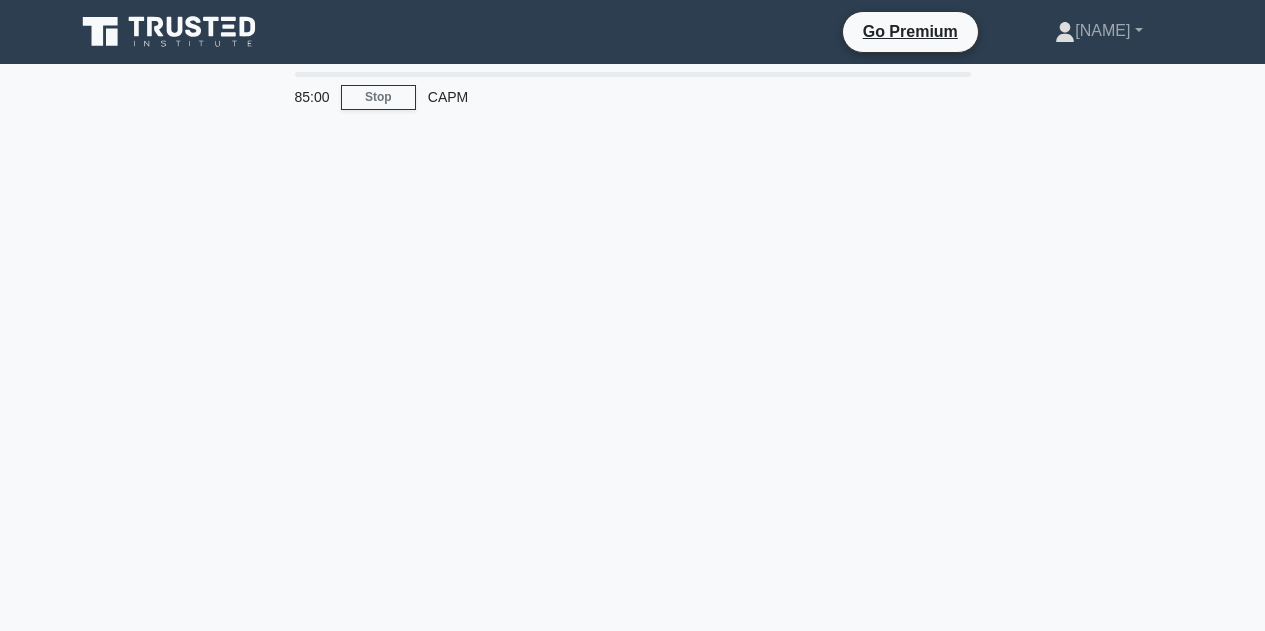 scroll, scrollTop: 0, scrollLeft: 0, axis: both 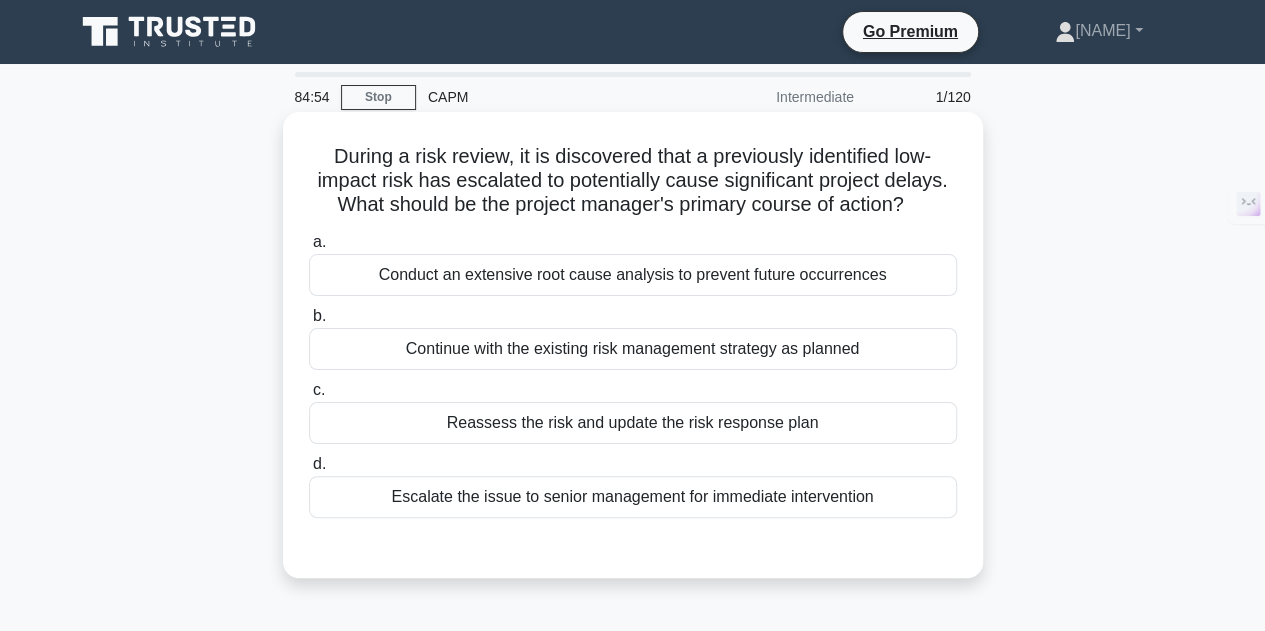 click on "Conduct an extensive root cause analysis to prevent future occurrences" at bounding box center [633, 275] 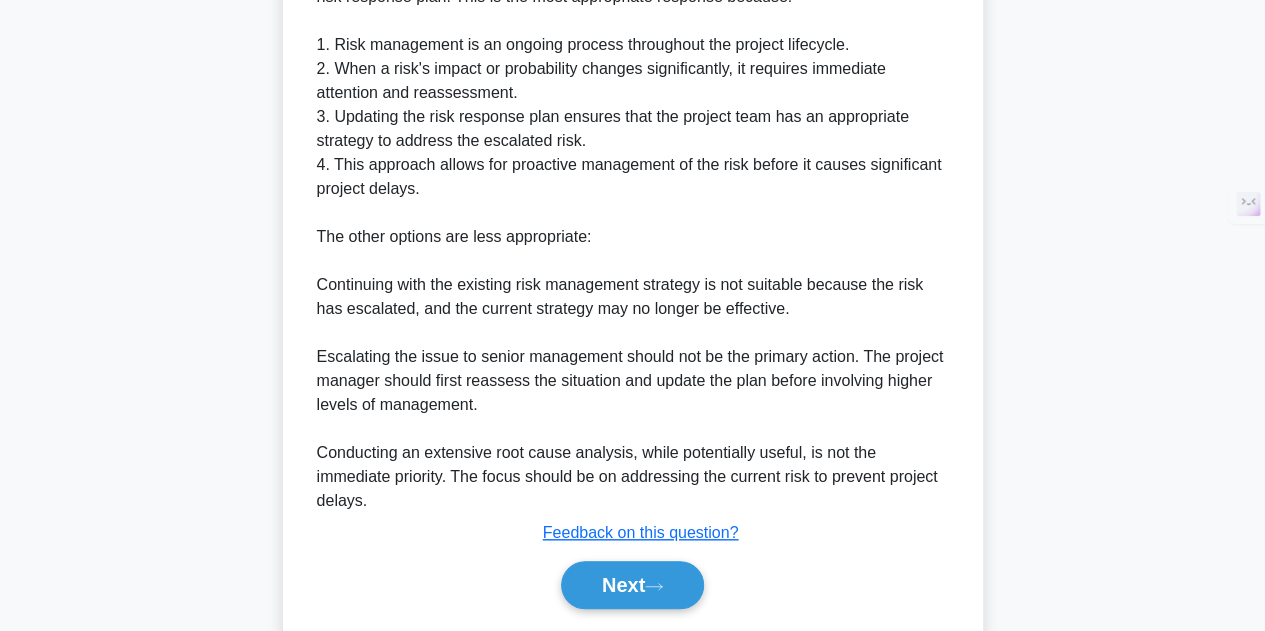scroll, scrollTop: 98, scrollLeft: 0, axis: vertical 